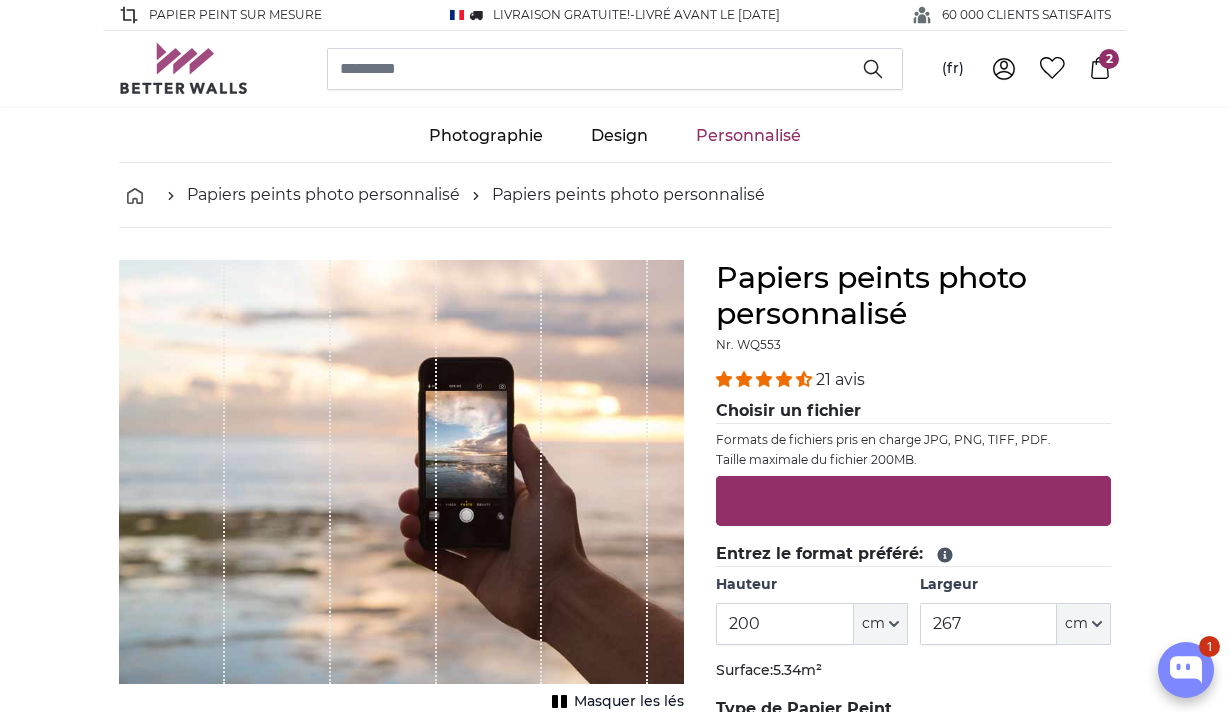 scroll, scrollTop: 0, scrollLeft: 0, axis: both 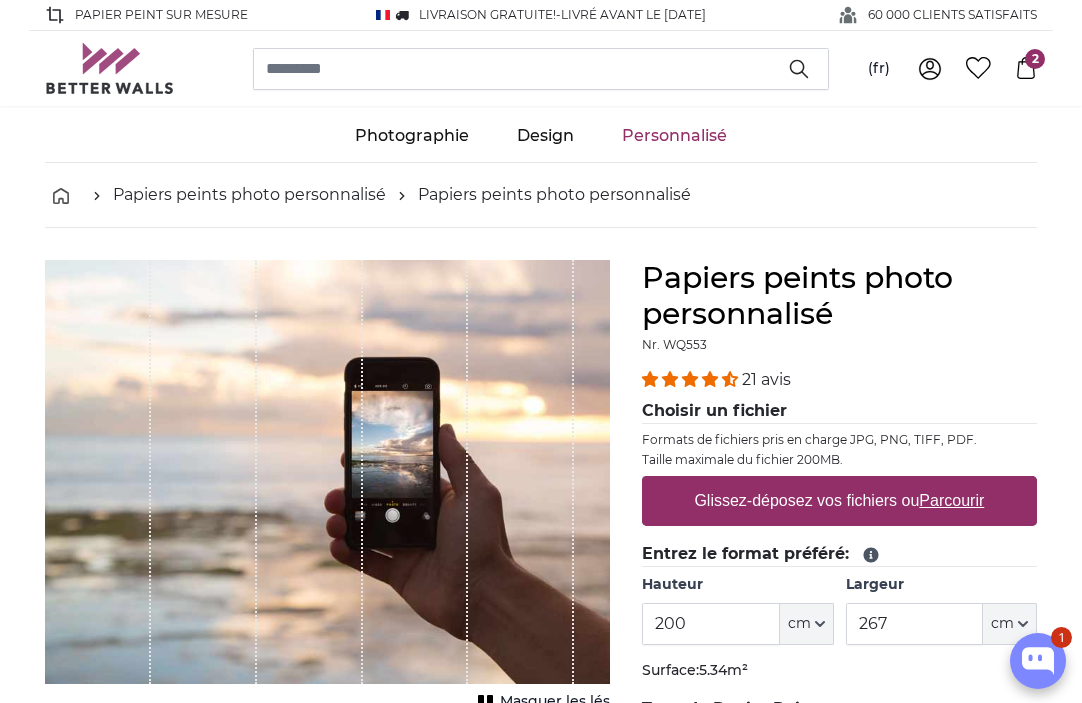 click on "Parcourir" at bounding box center [952, 500] 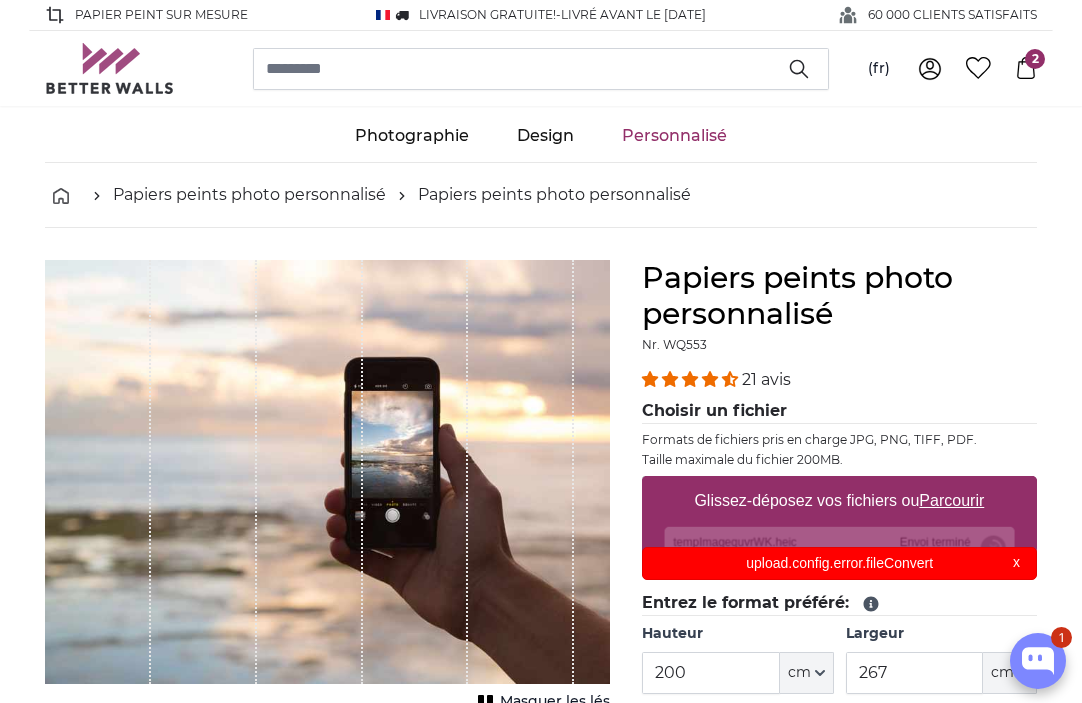 scroll, scrollTop: 0, scrollLeft: 0, axis: both 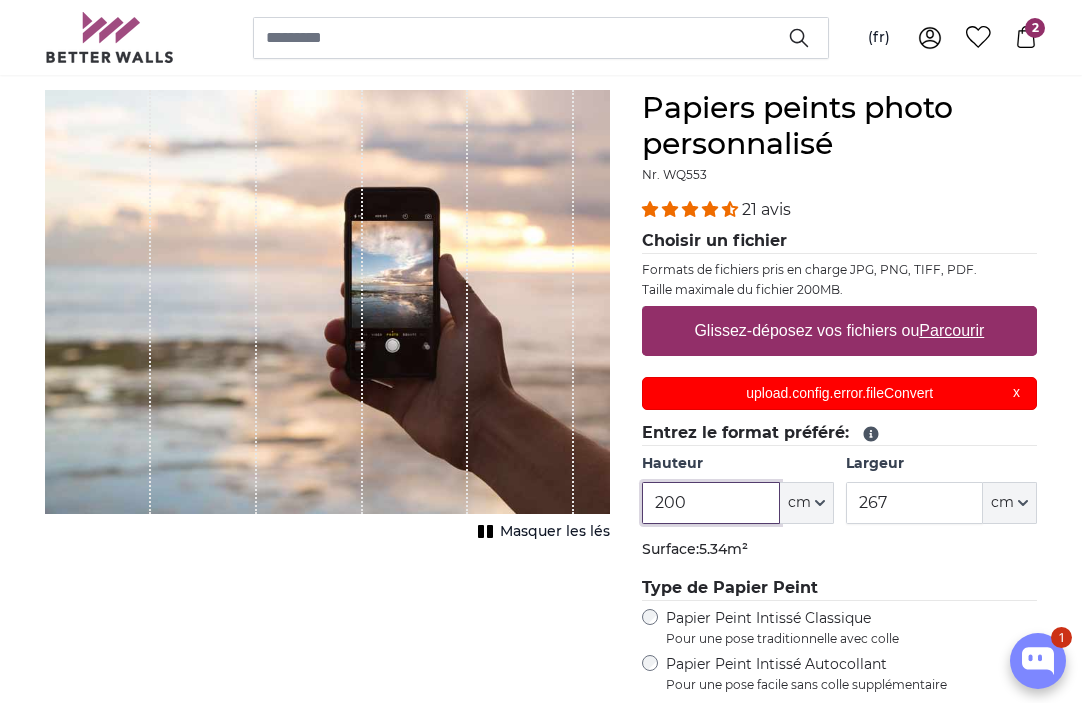 click on "200" at bounding box center (710, 503) 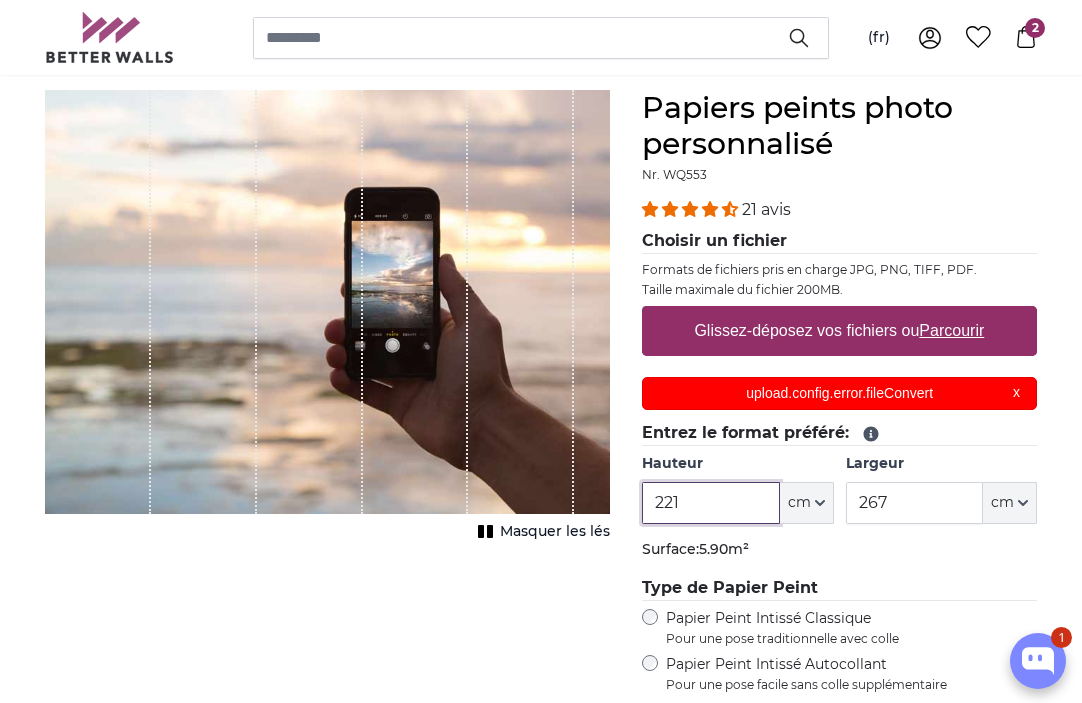 type on "221" 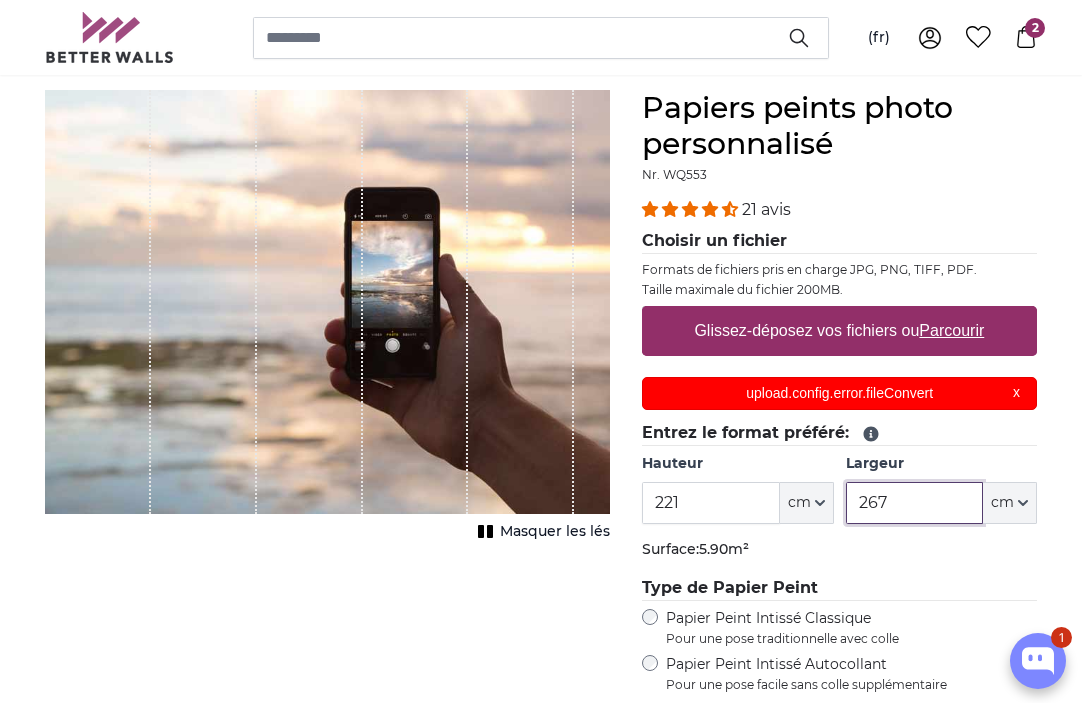 click on "267" at bounding box center [914, 503] 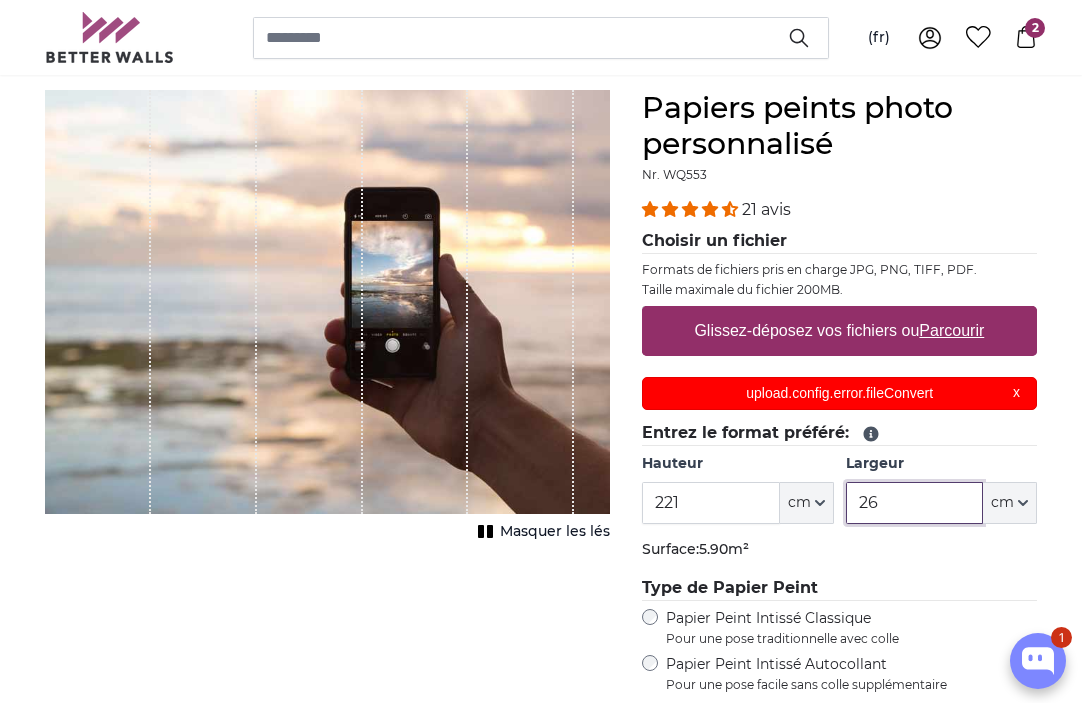 type on "2" 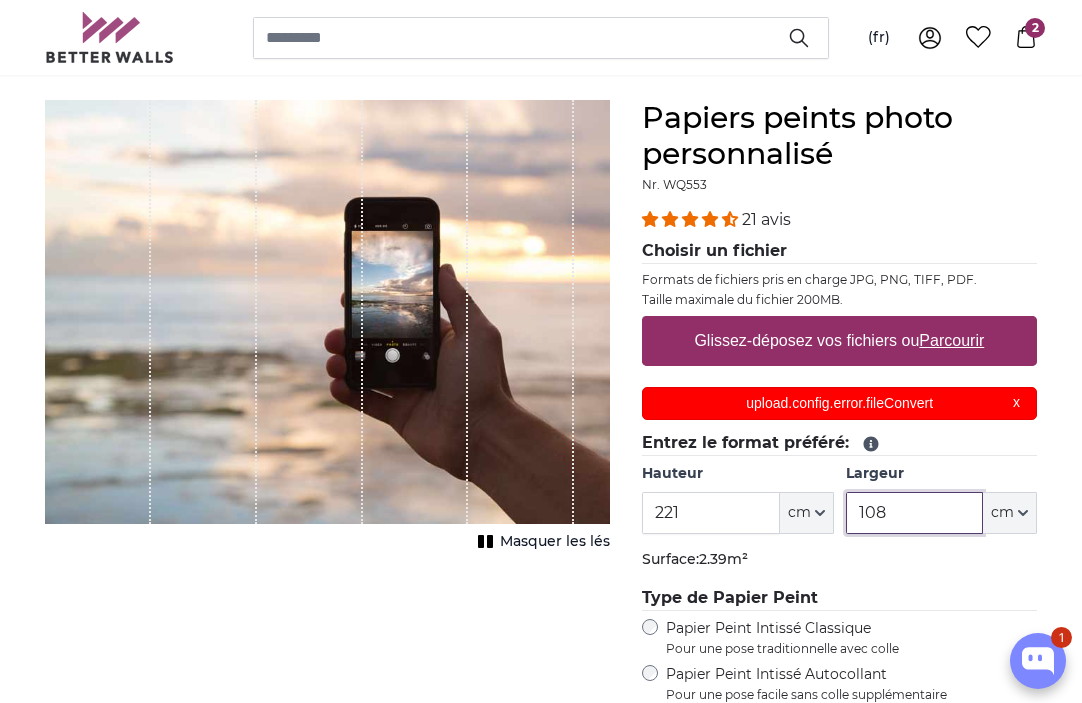 scroll, scrollTop: 153, scrollLeft: 0, axis: vertical 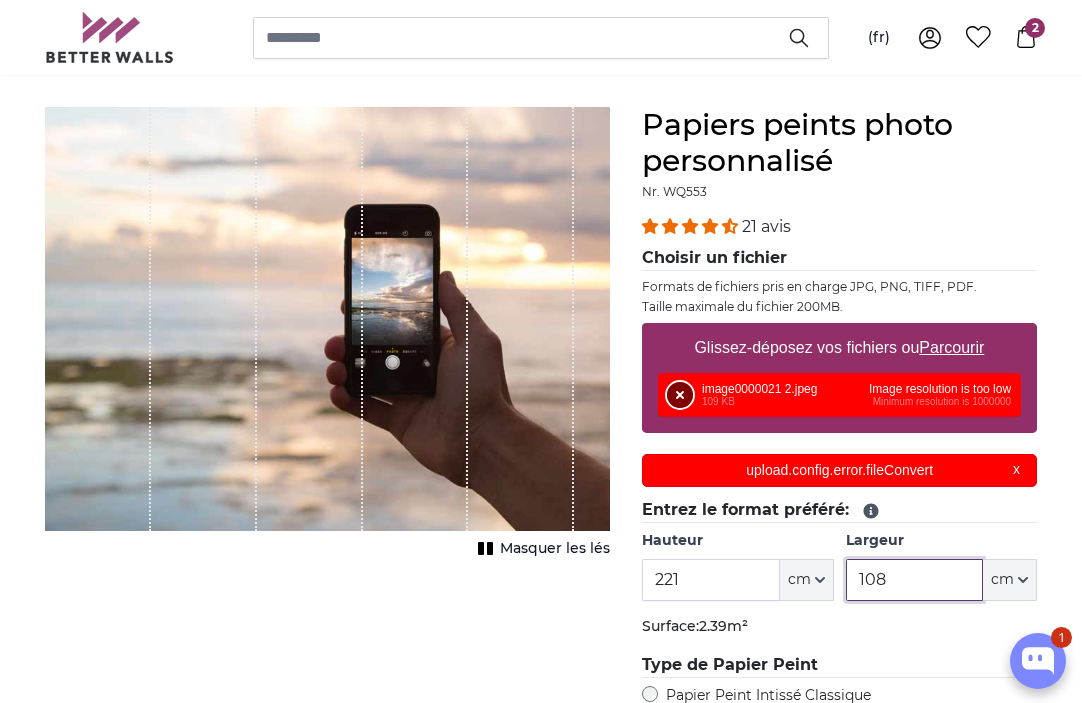 type on "108" 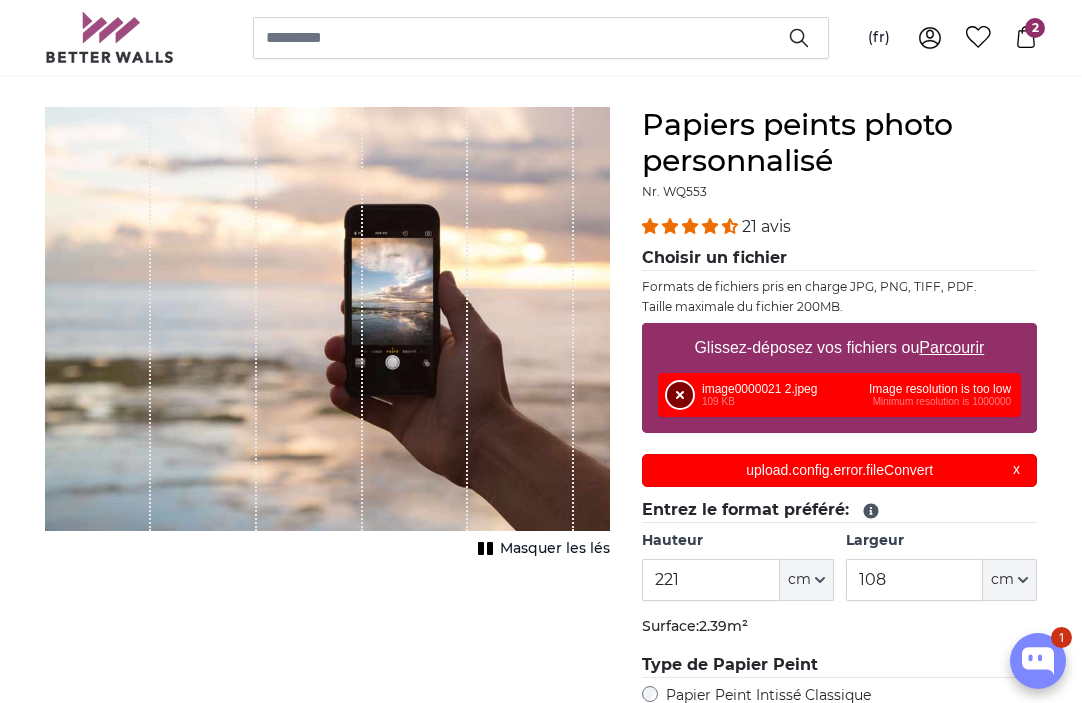 click on "Supprimer" at bounding box center [680, 395] 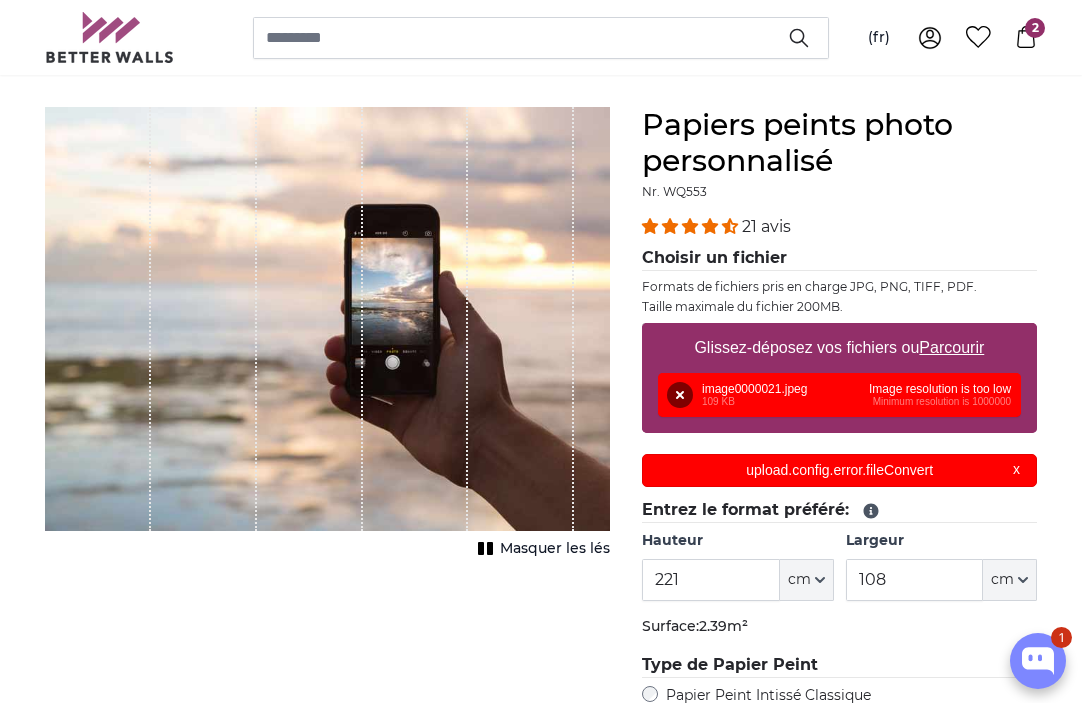 click on "upload.config.error.fileConvert X" at bounding box center [839, 470] 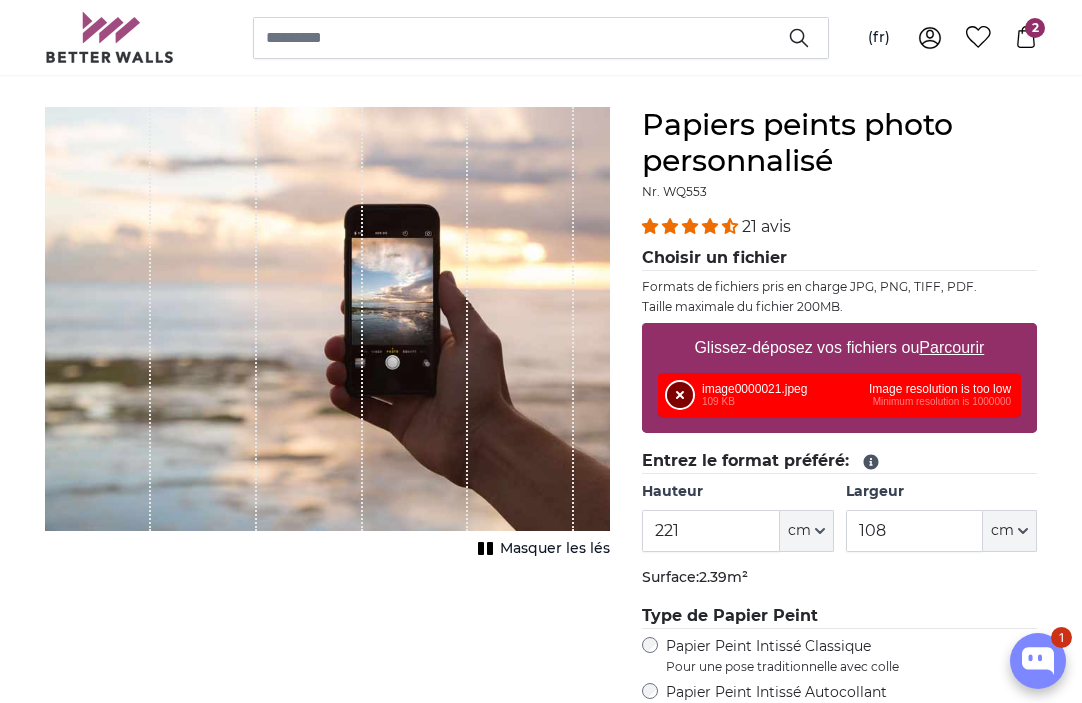 click on "Supprimer" at bounding box center (680, 395) 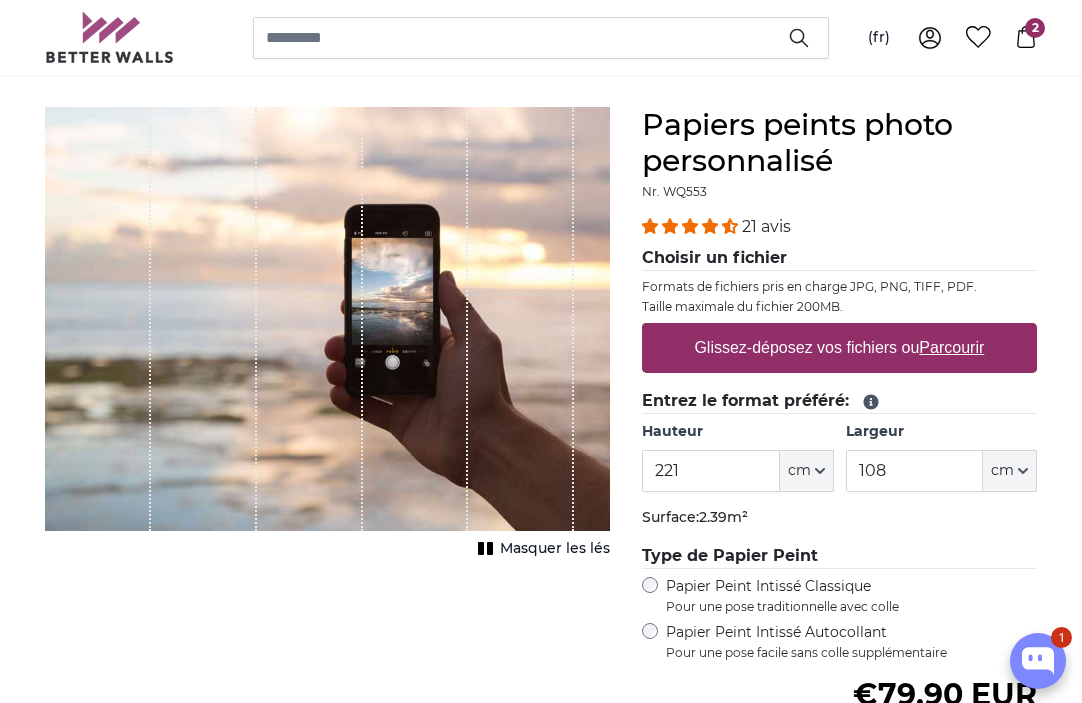 click on "Parcourir" at bounding box center (952, 347) 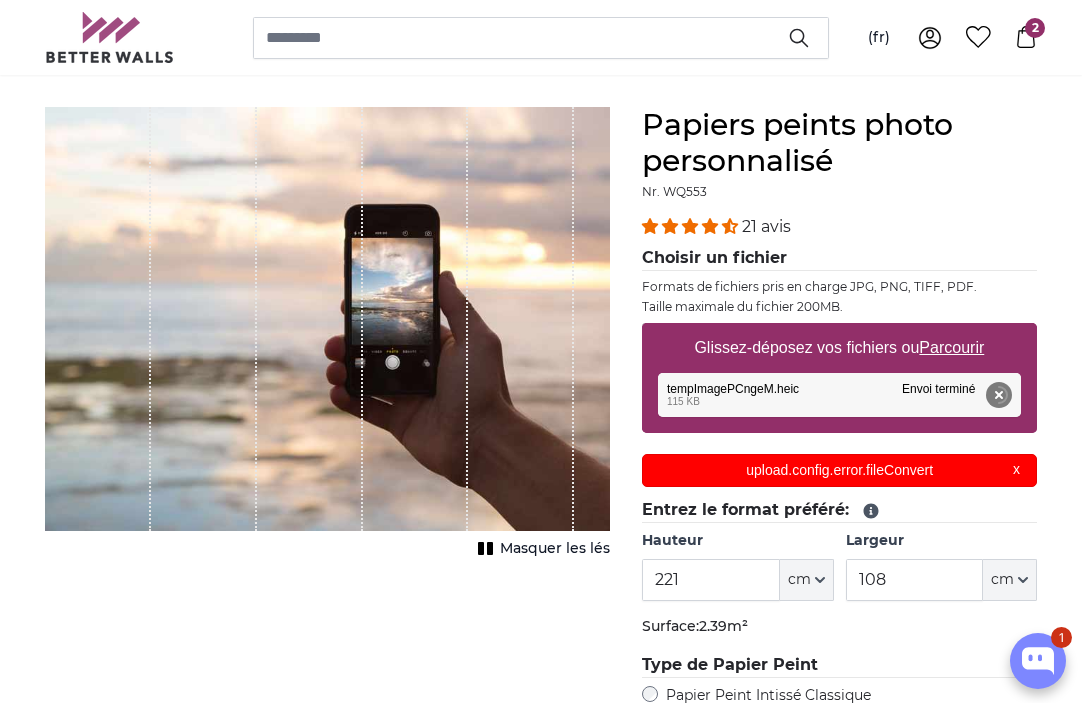 scroll, scrollTop: 0, scrollLeft: 0, axis: both 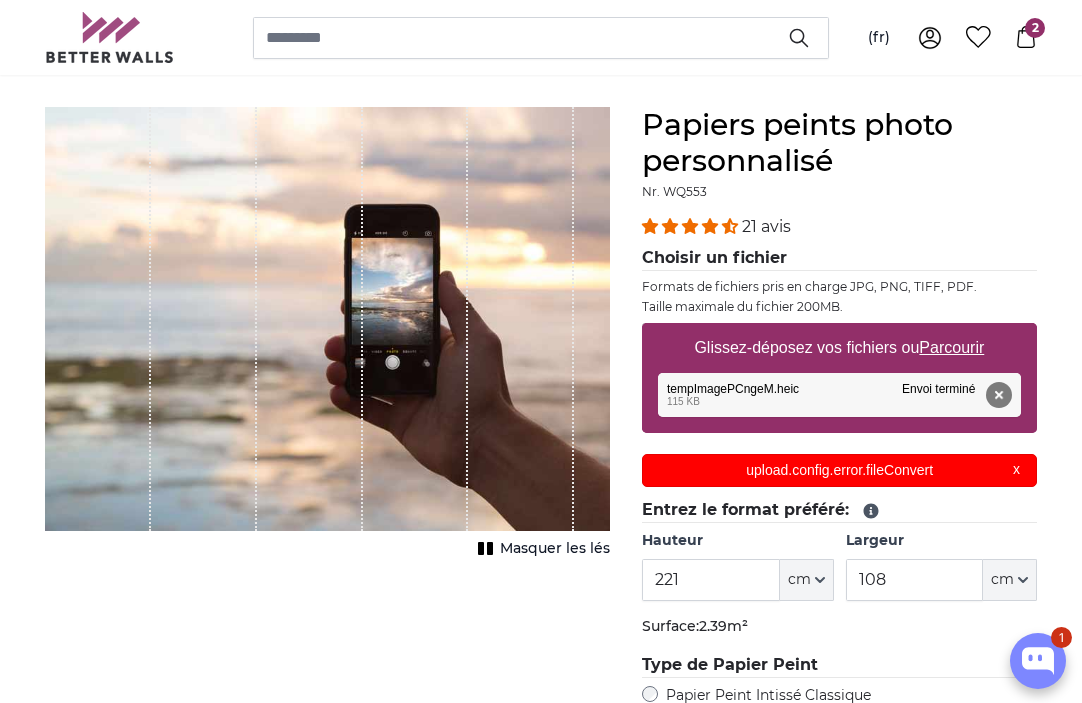 click on "Papiers peints photo personnalisé
Nr. WQ553
21 avis
Choisir un fichier
Formats de fichiers pris en charge JPG, PNG, TIFF, PDF.
Taille maximale du fichier 200MB.
Glissez-déposez vos fichiers ou  Parcourir tempImagePCngeM.heic Supprimer Réessayer Supprimer Télécharger Annuler Réessayer Supprimer tempImagePCngeM.heic 115 KB Envoi terminé appuyez pour annuler upload.config.error.fileConvert X" at bounding box center [839, 610] 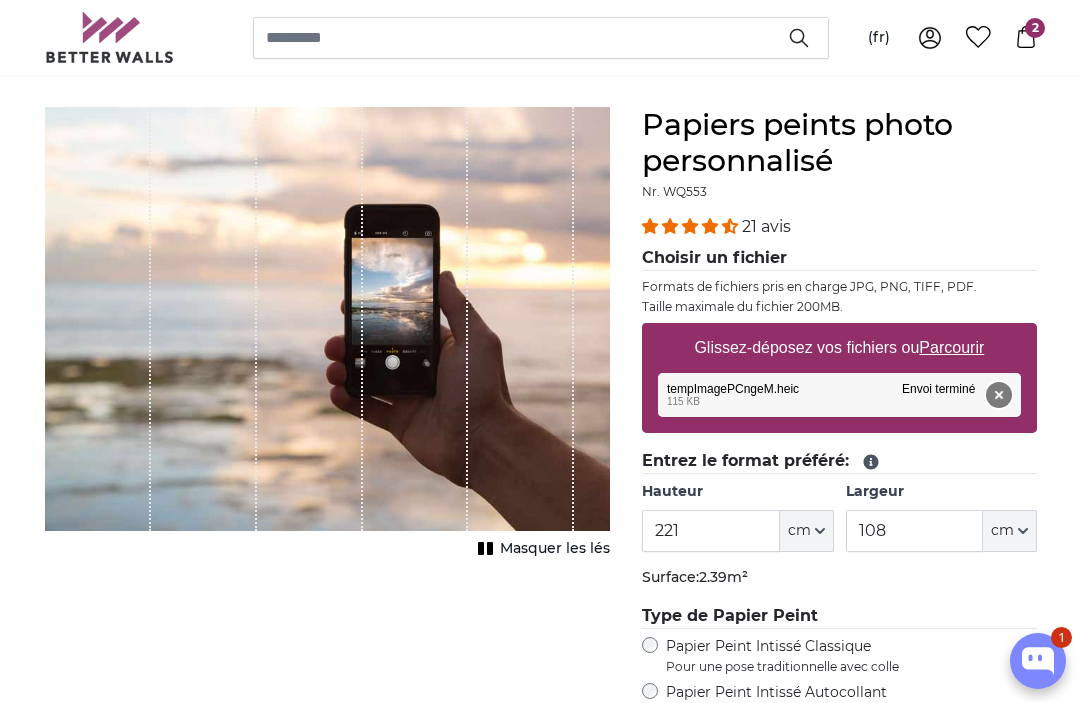 click on "Supprimer" at bounding box center (999, 395) 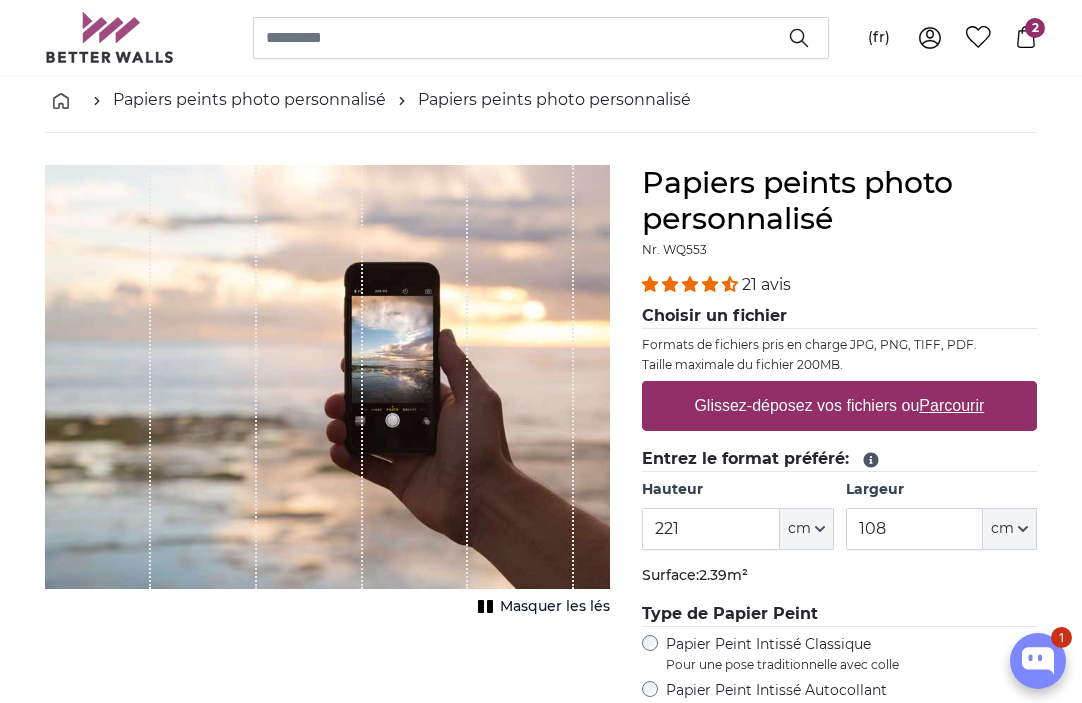 scroll, scrollTop: 96, scrollLeft: 0, axis: vertical 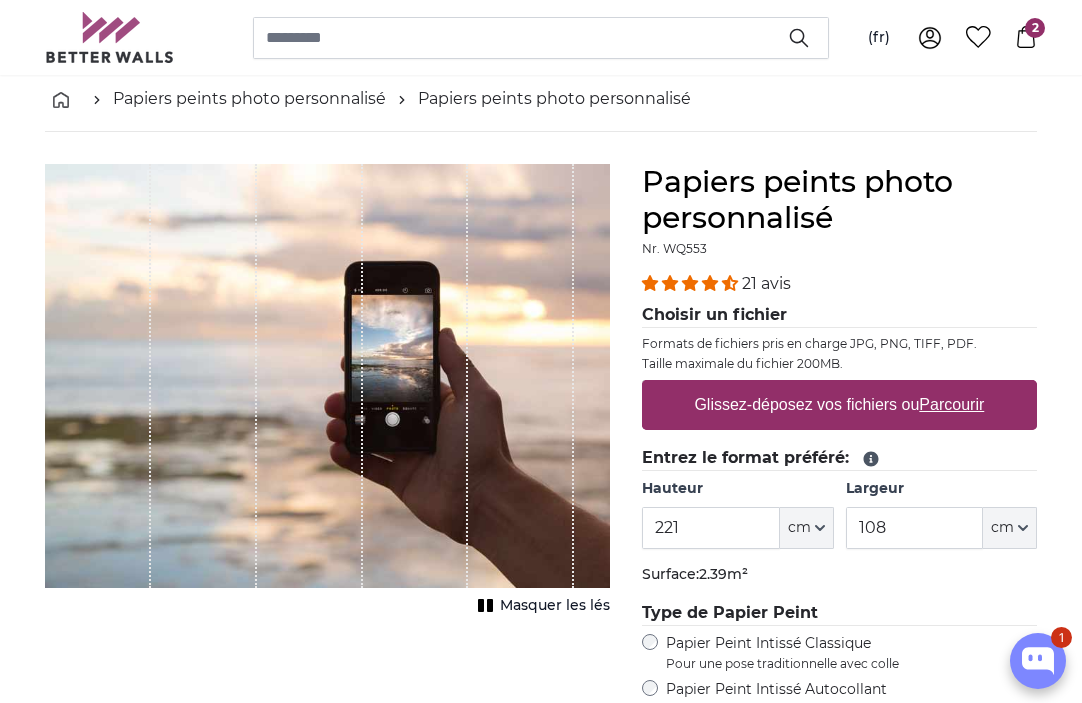 click on "Glissez-déposez vos fichiers ou  Parcourir" at bounding box center (840, 405) 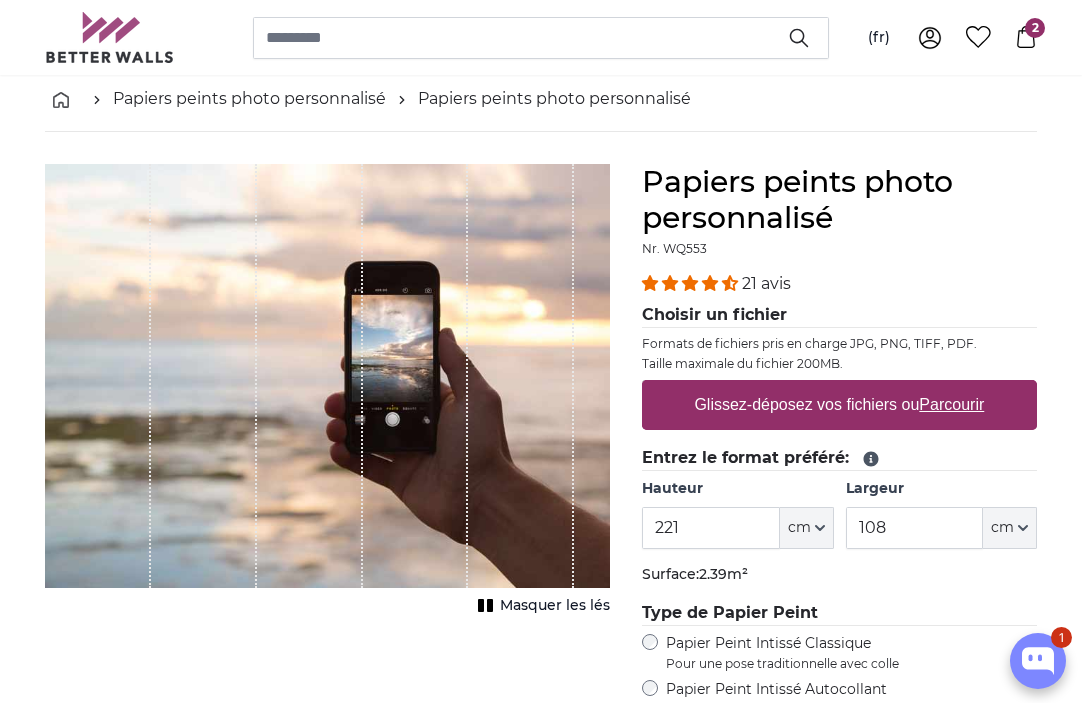 type on "**********" 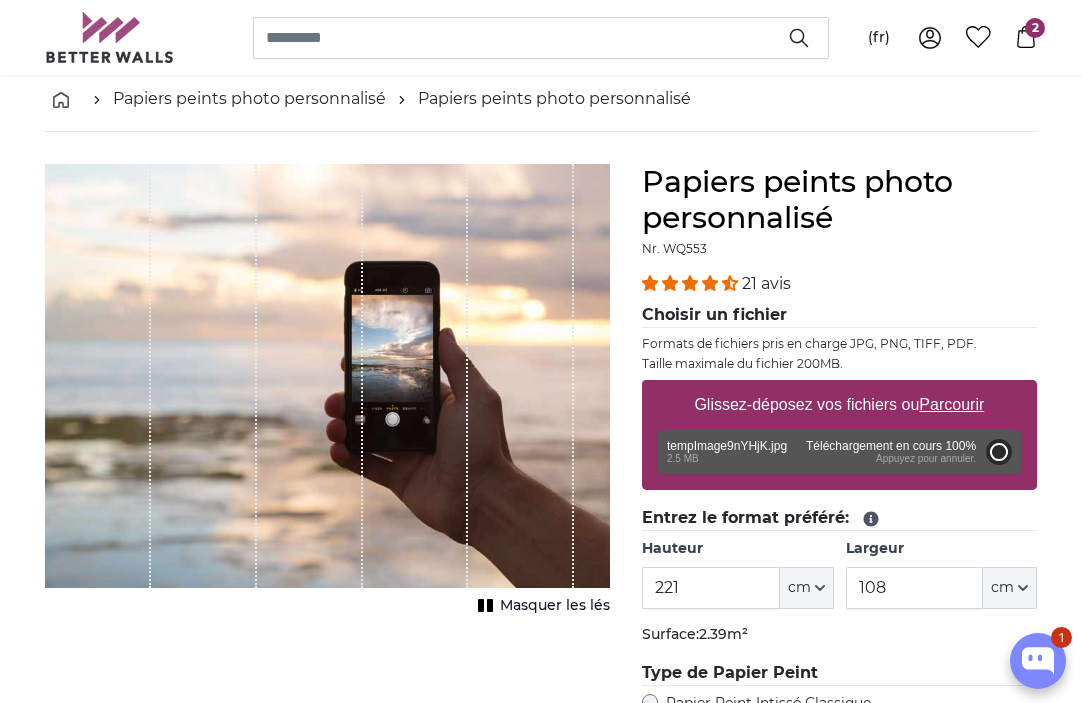 type on "200" 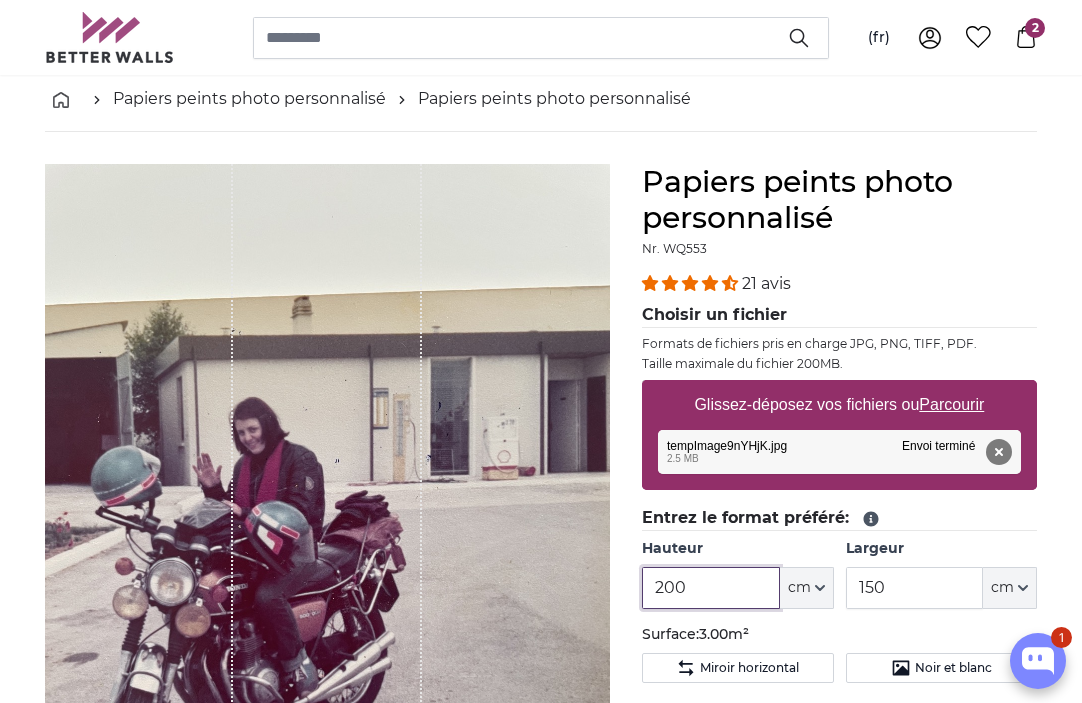 click on "200" at bounding box center (710, 588) 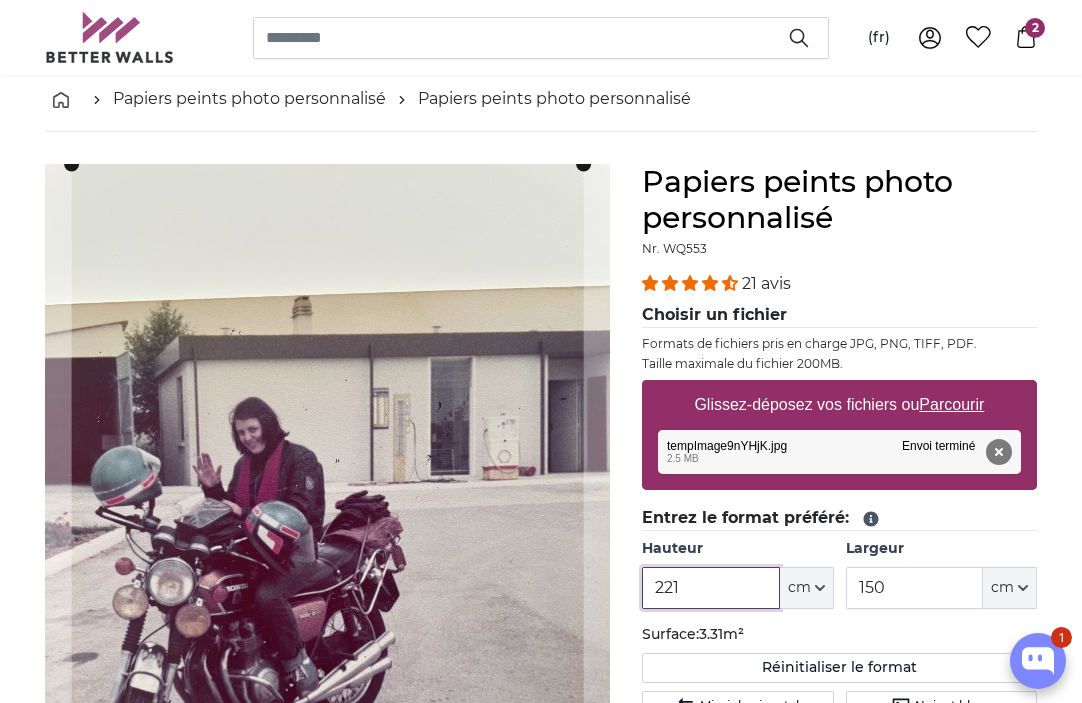 type on "221" 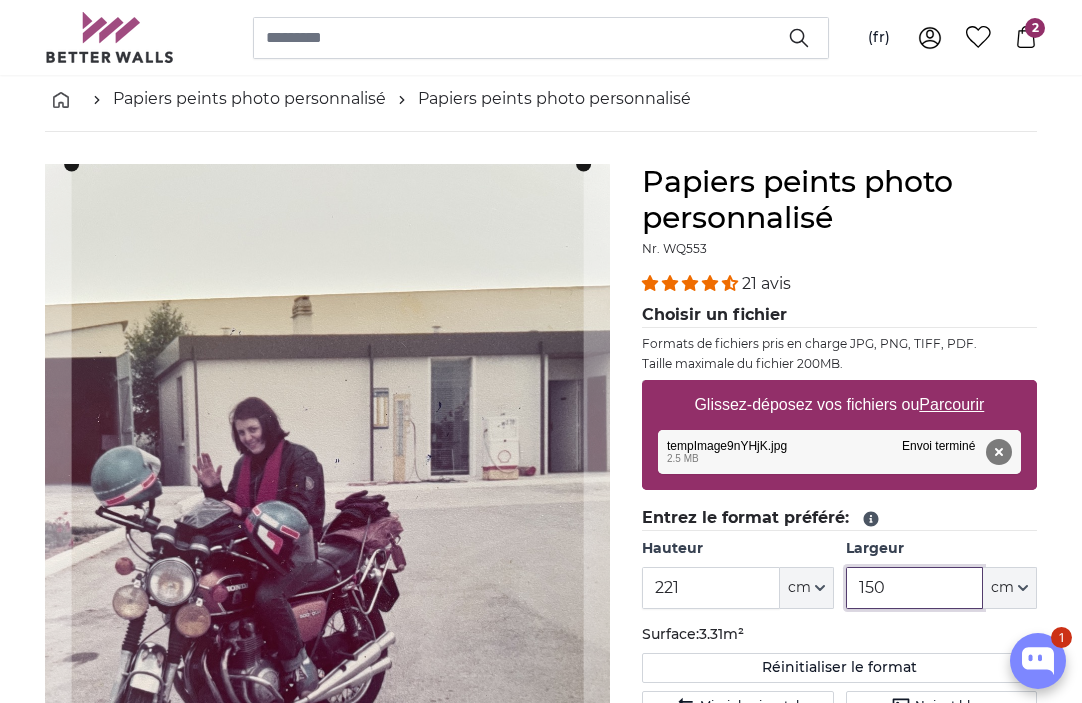 click on "150" at bounding box center (914, 588) 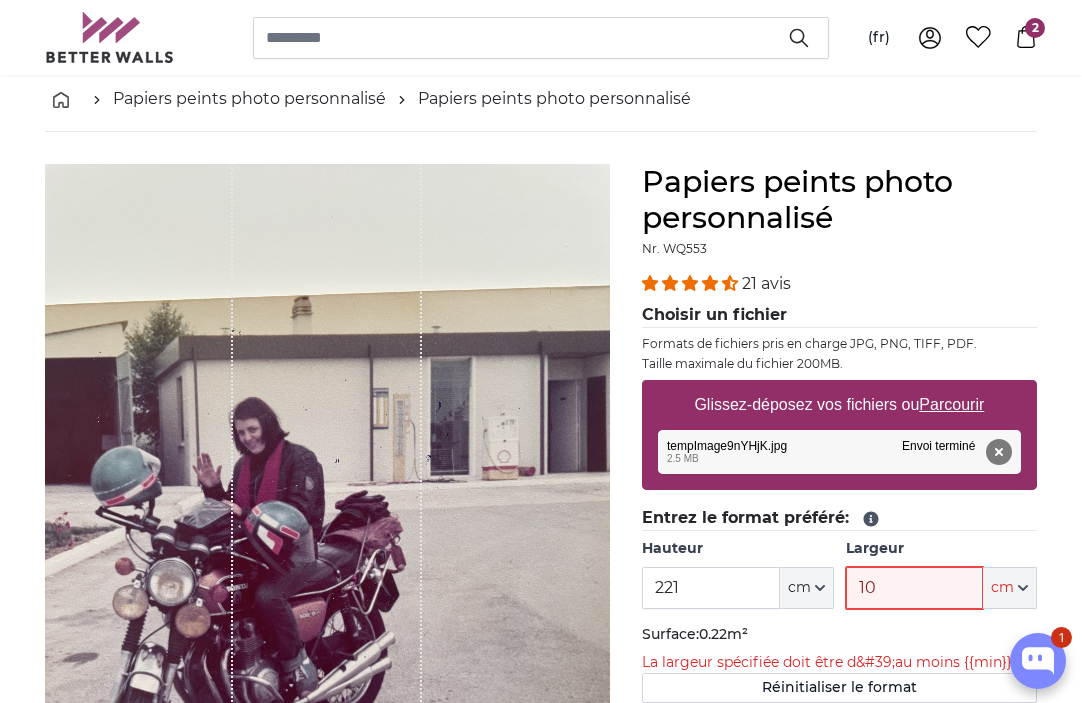 type on "108" 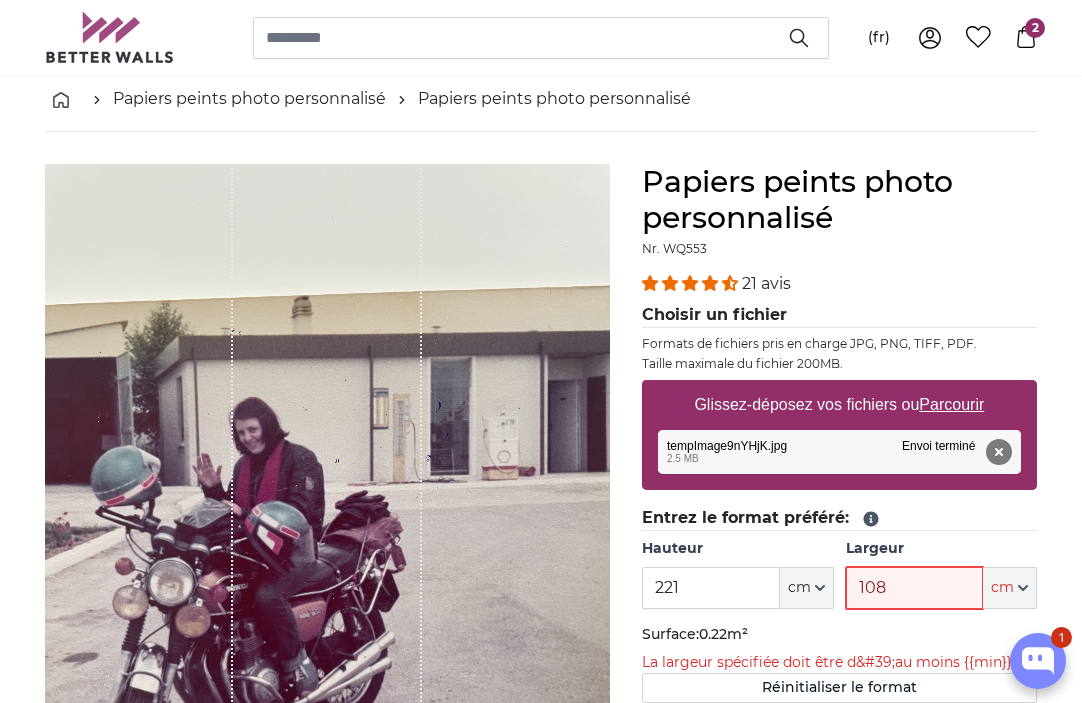 type 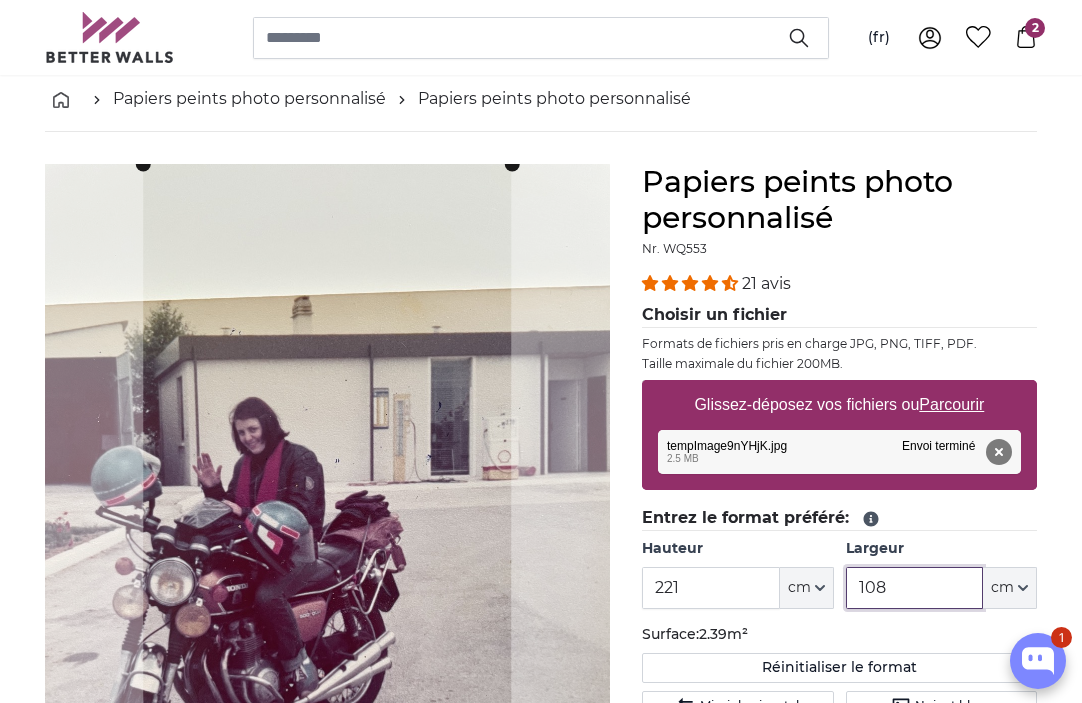 click on "108" at bounding box center [914, 588] 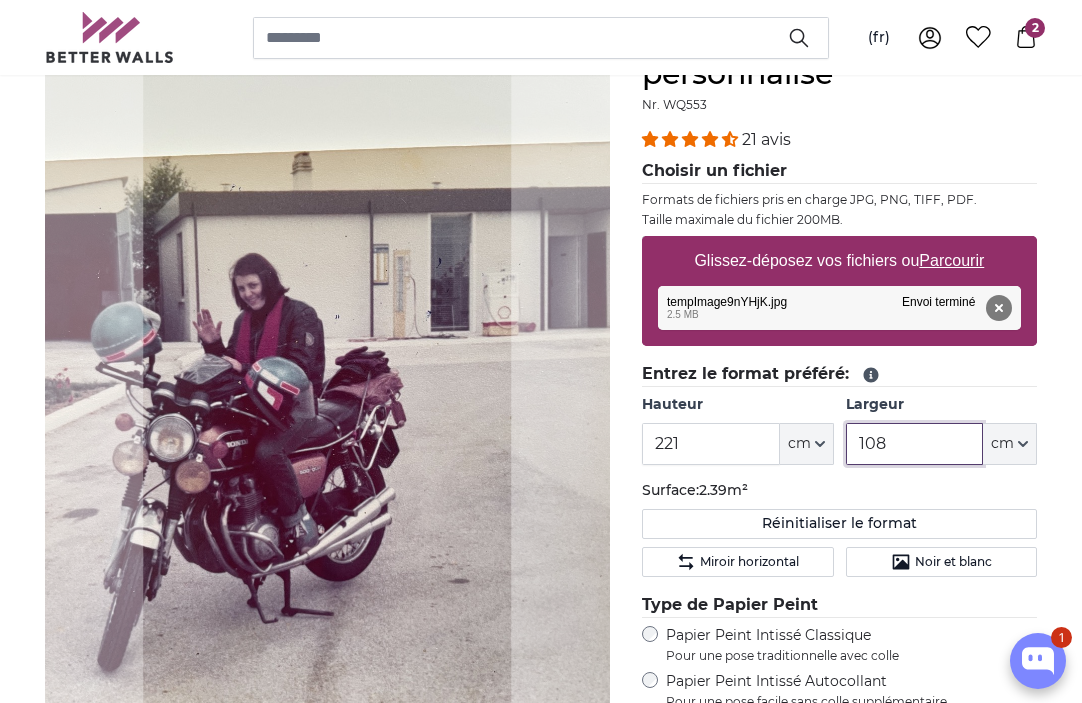 scroll, scrollTop: 244, scrollLeft: 0, axis: vertical 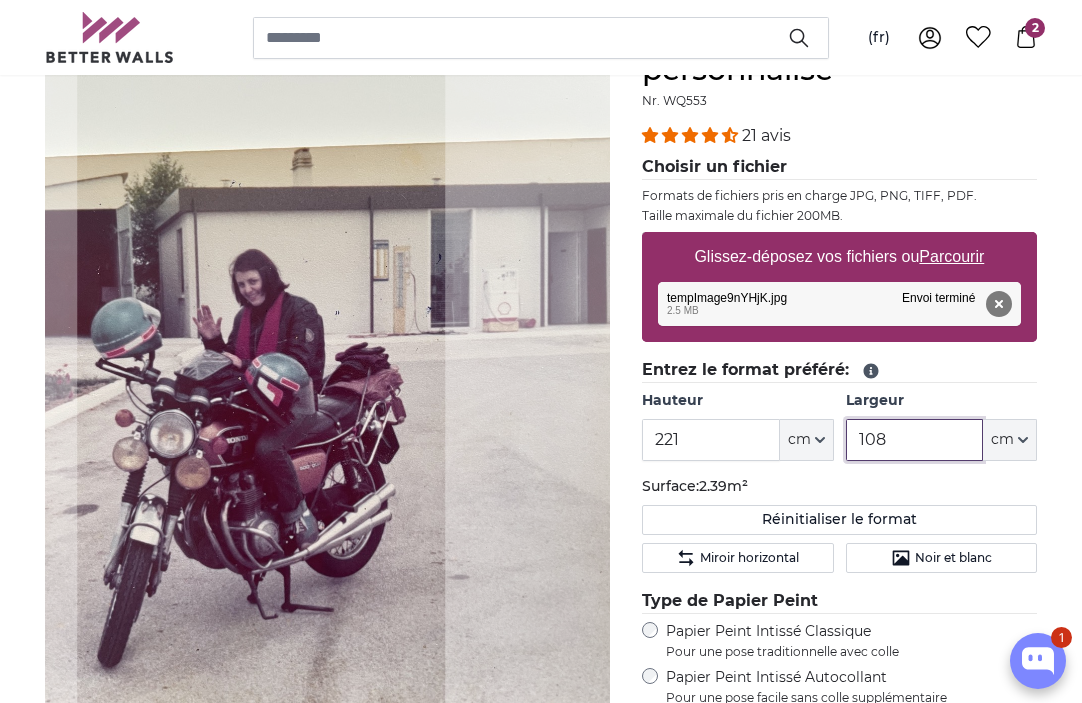 click 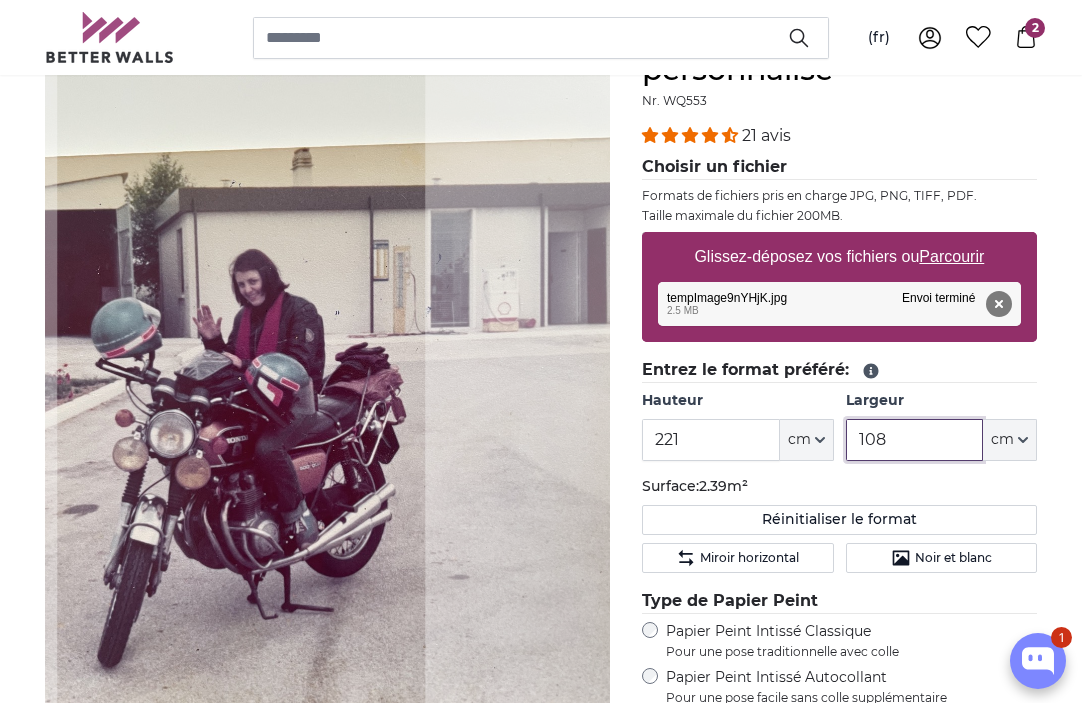click 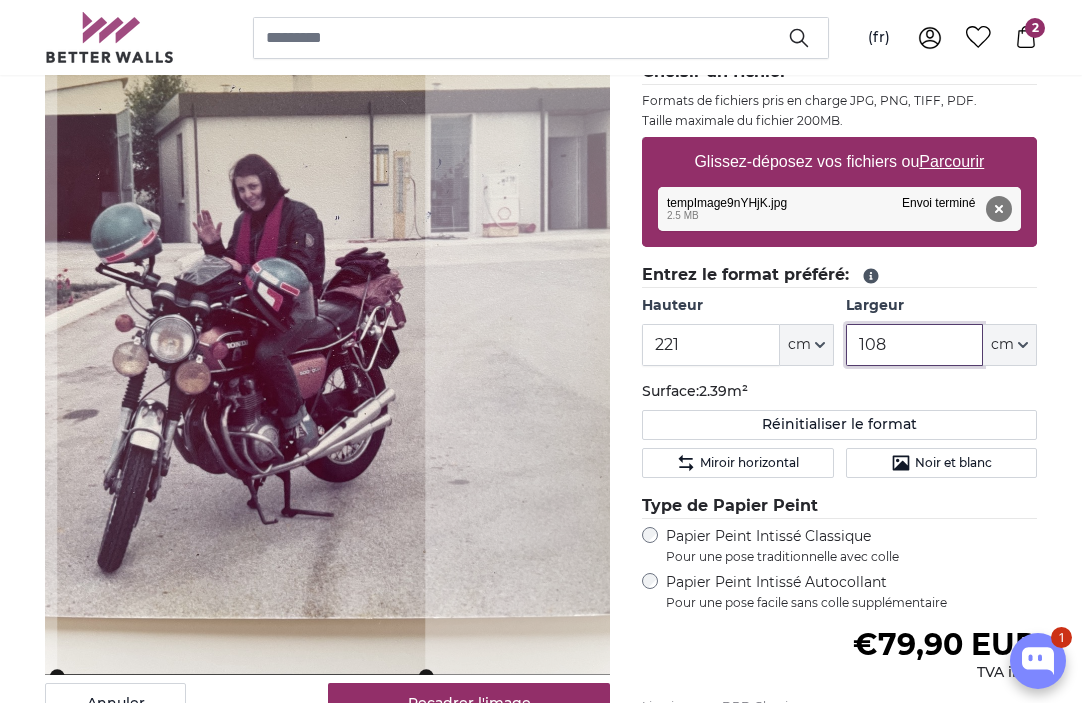 scroll, scrollTop: 336, scrollLeft: 0, axis: vertical 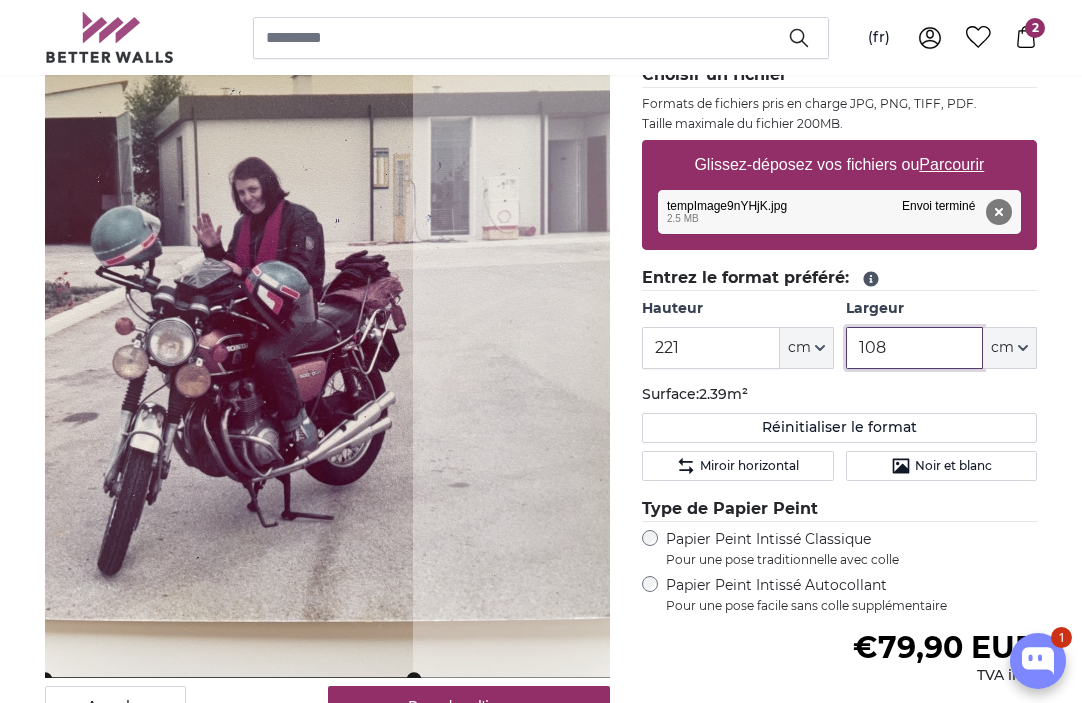 click at bounding box center (0, 0) 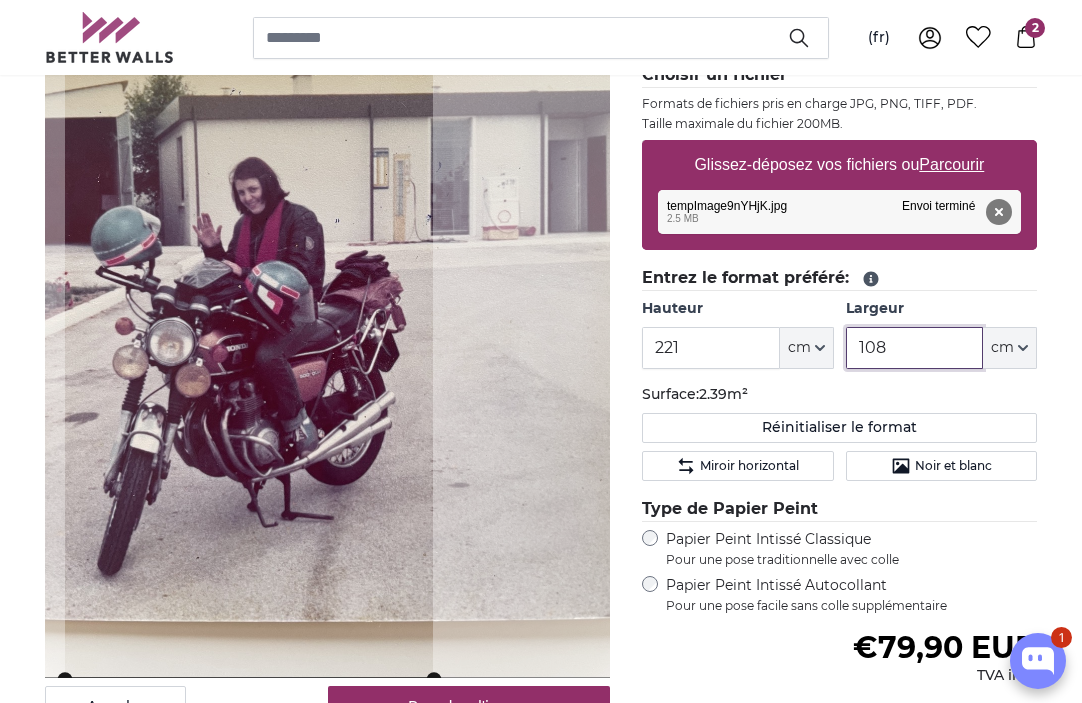 click 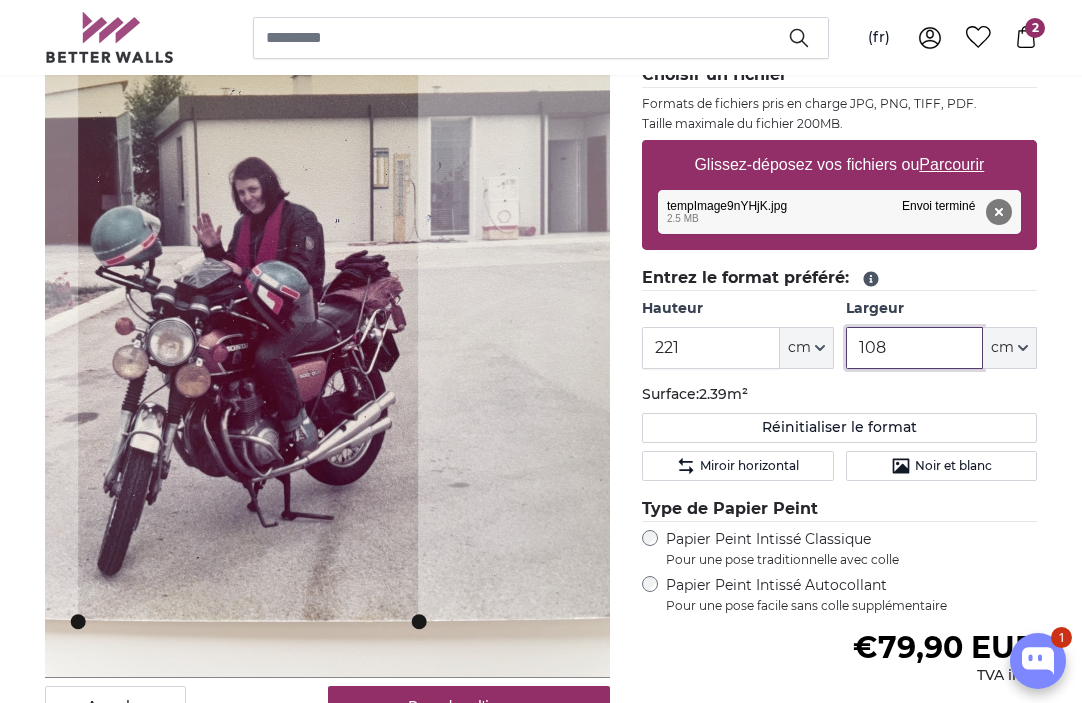 click 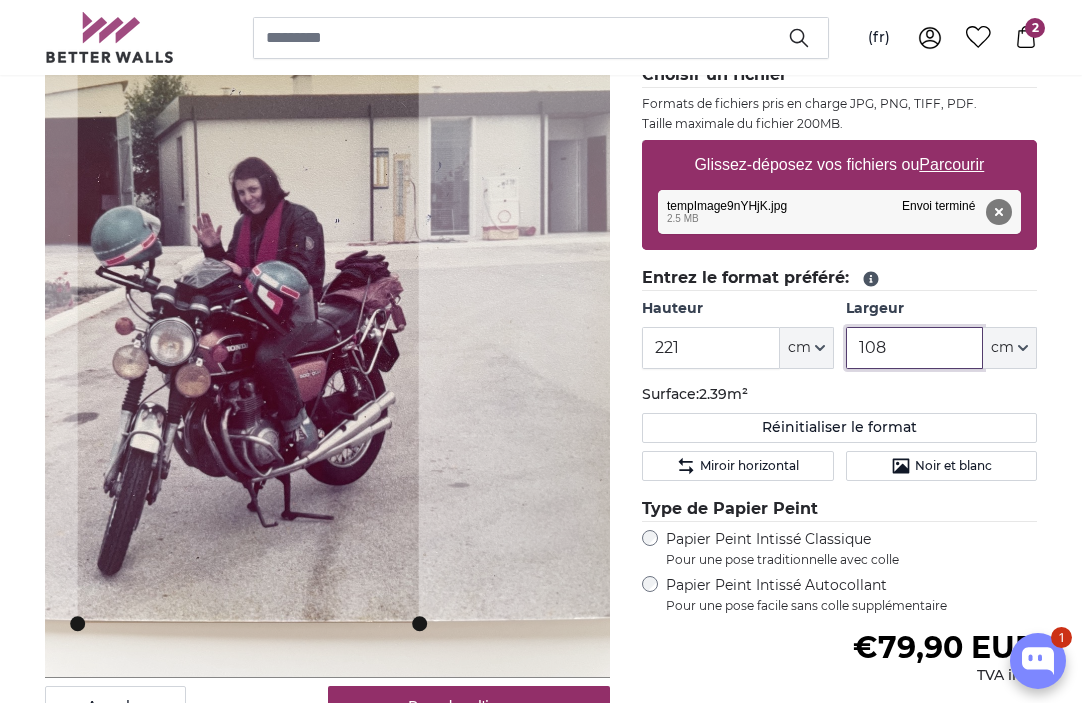 type on "108" 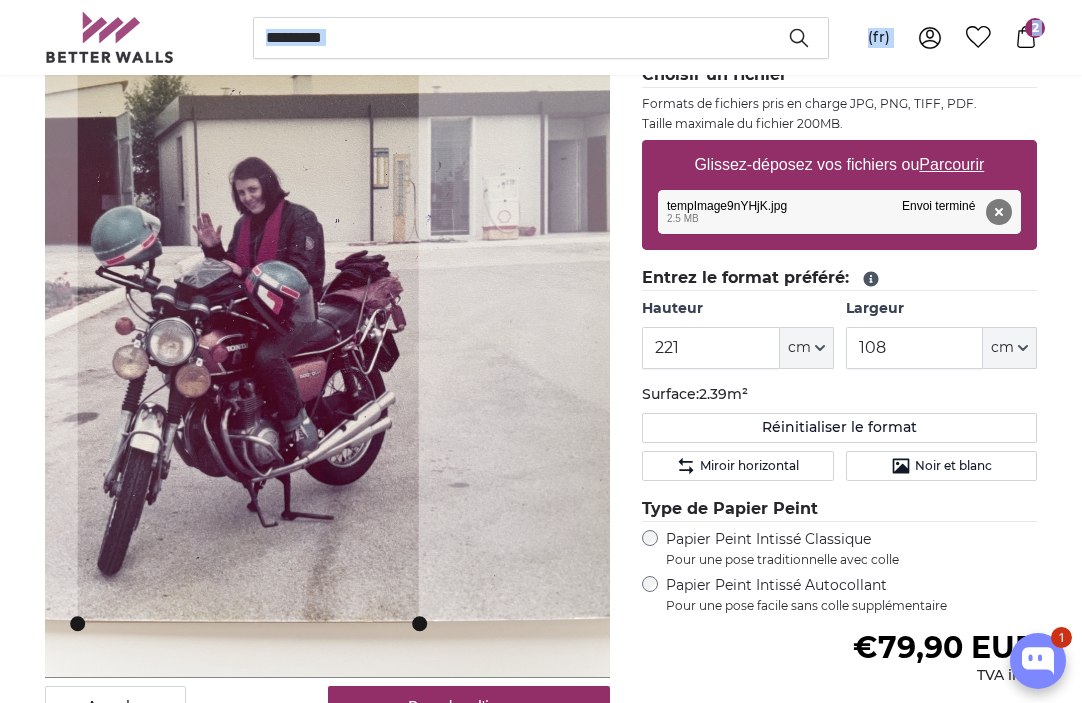 click on "1
Papier peint sur mesure
Livraison GRATUITE!  -  Livré avant le [DATE] 000 CLIENTS SATISFAITS
(fr)
[DEMOGRAPHIC_DATA]
Dansk" at bounding box center (541, 2798) 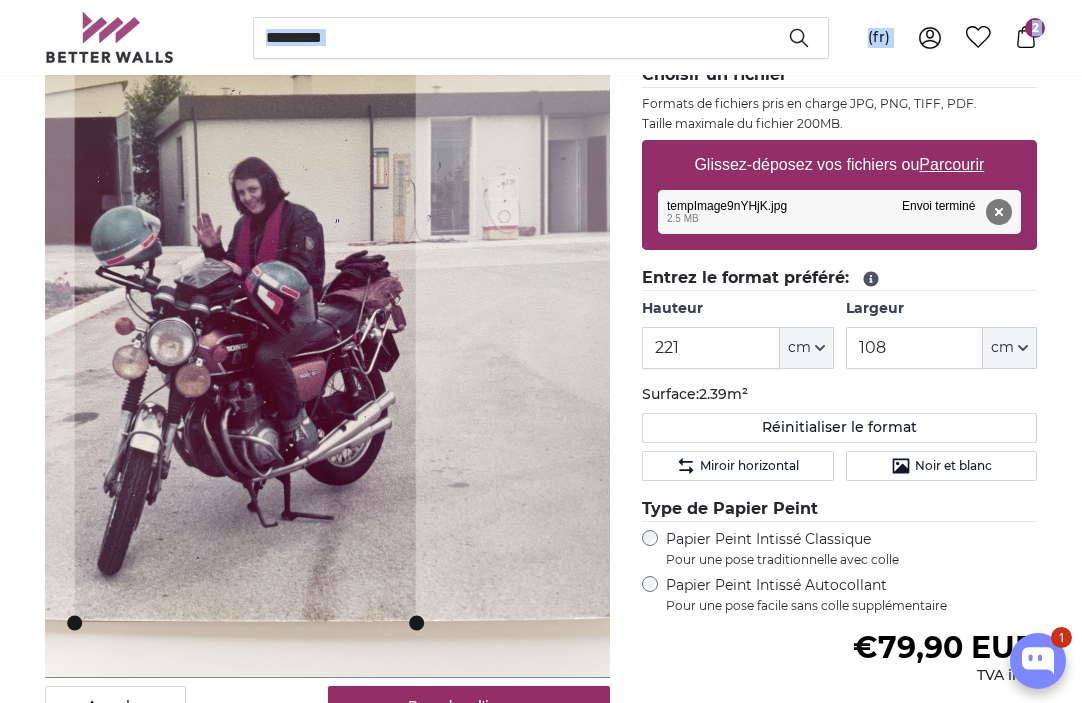 click 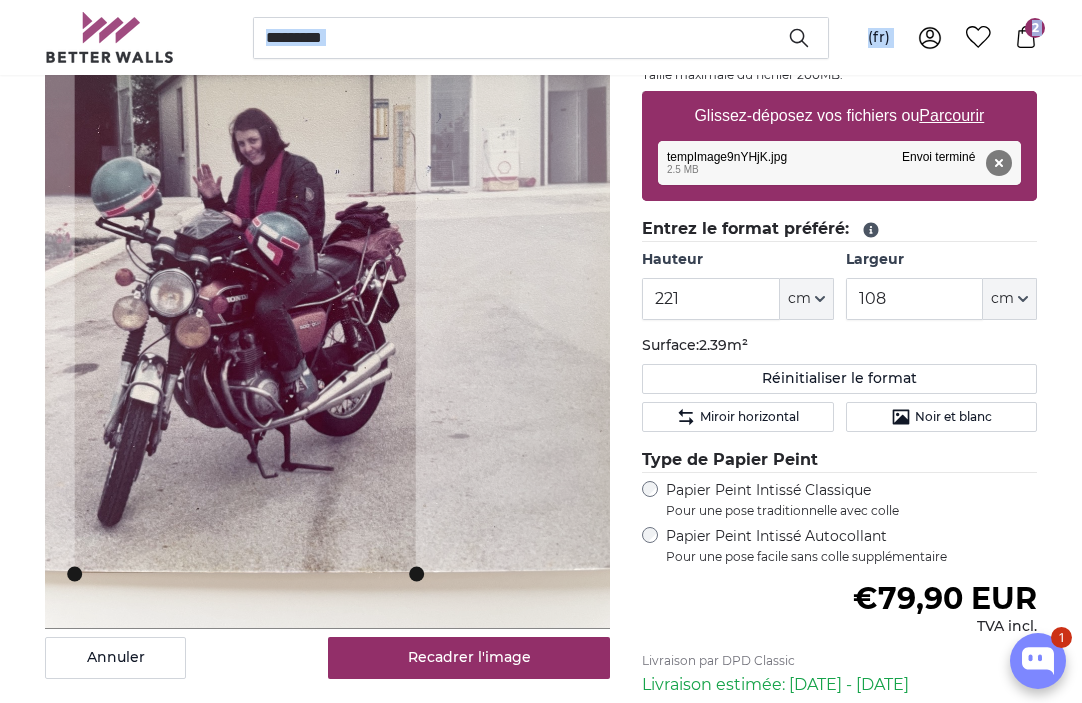 scroll, scrollTop: 380, scrollLeft: 0, axis: vertical 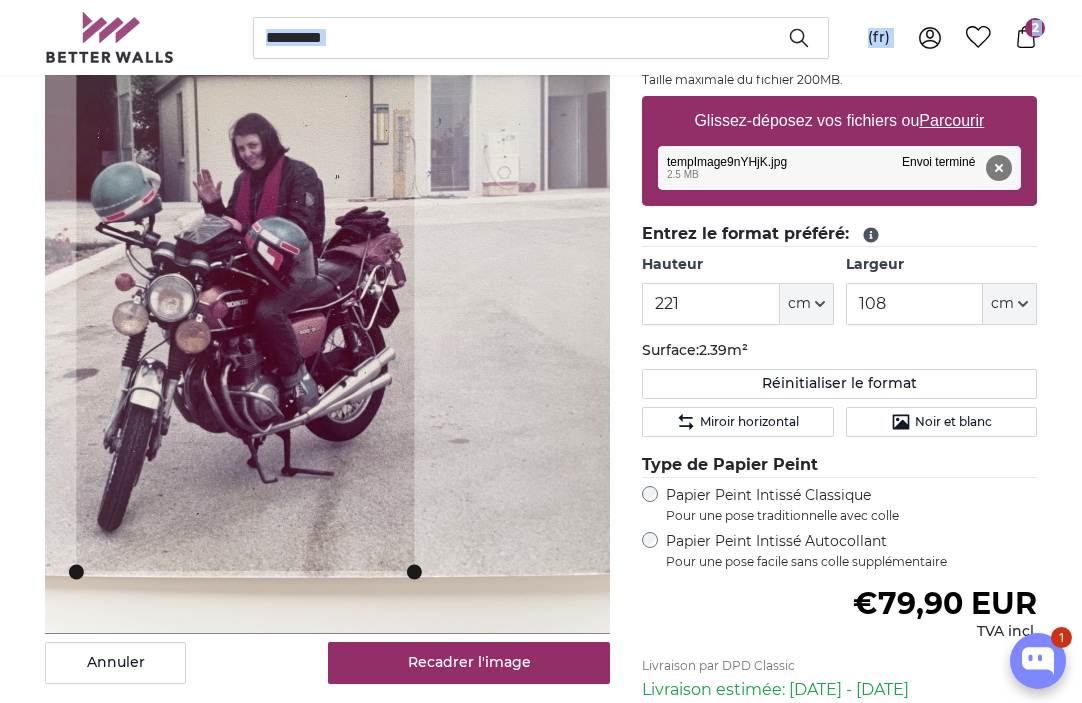 click 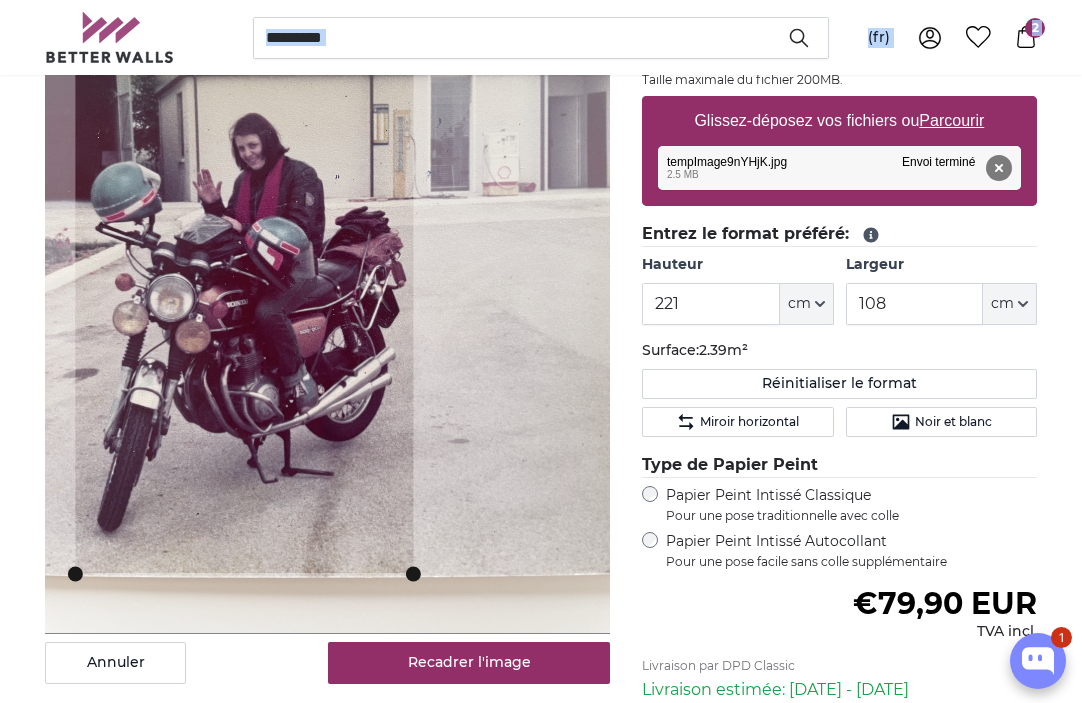 click 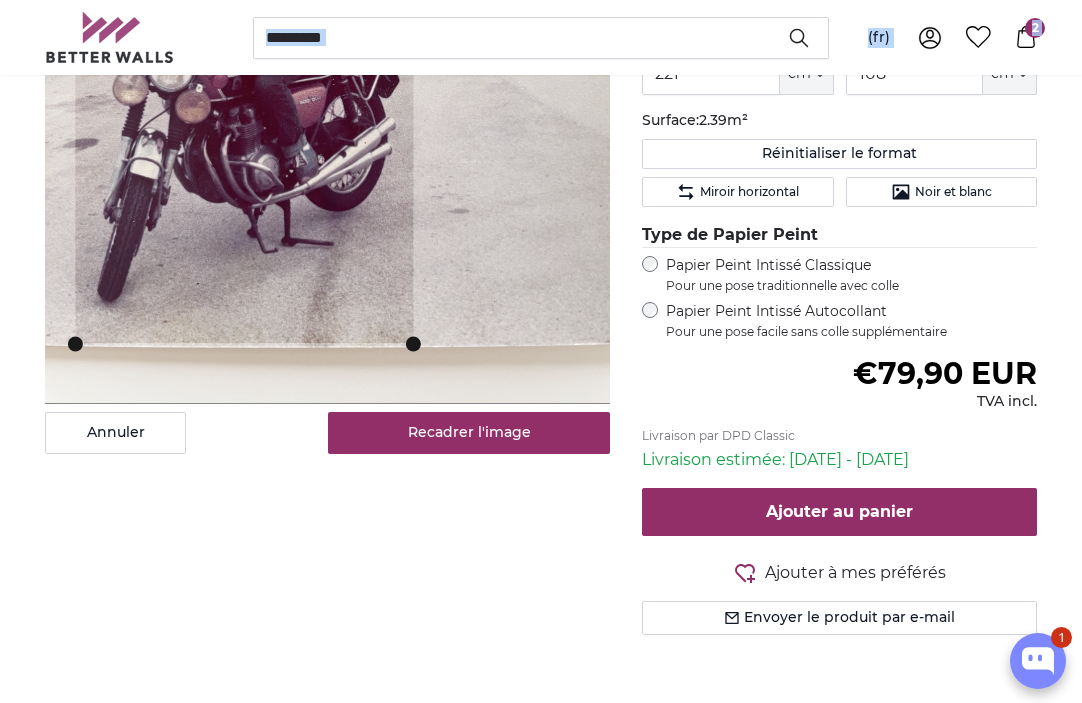 scroll, scrollTop: 616, scrollLeft: 0, axis: vertical 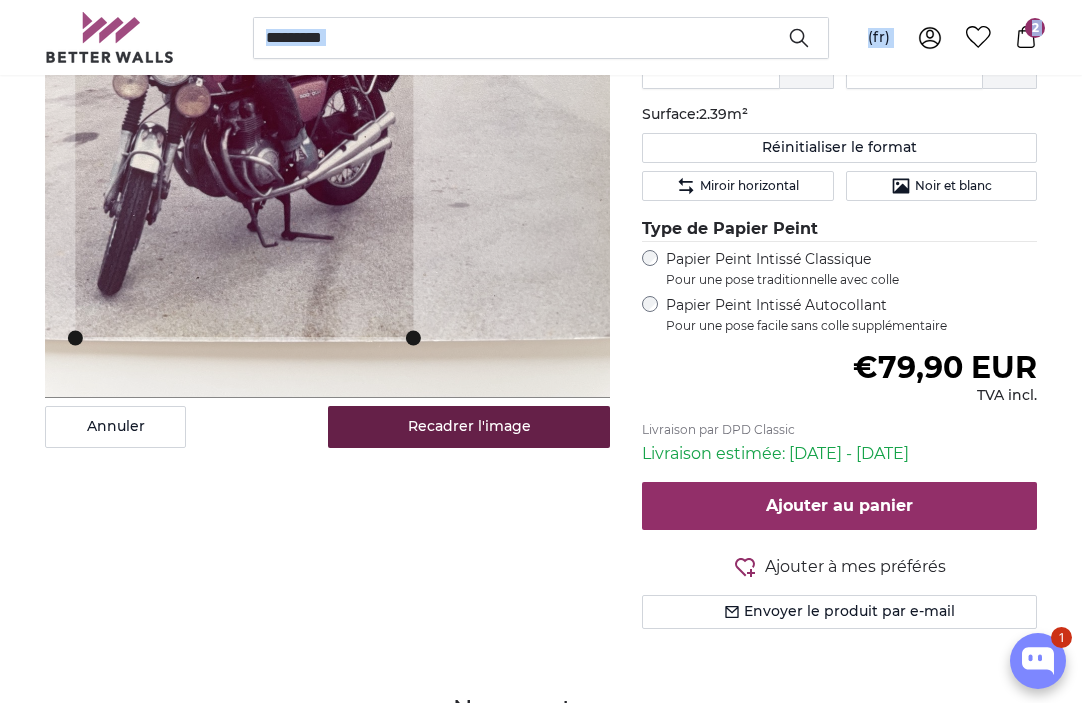 click on "Recadrer l'image" at bounding box center (469, 427) 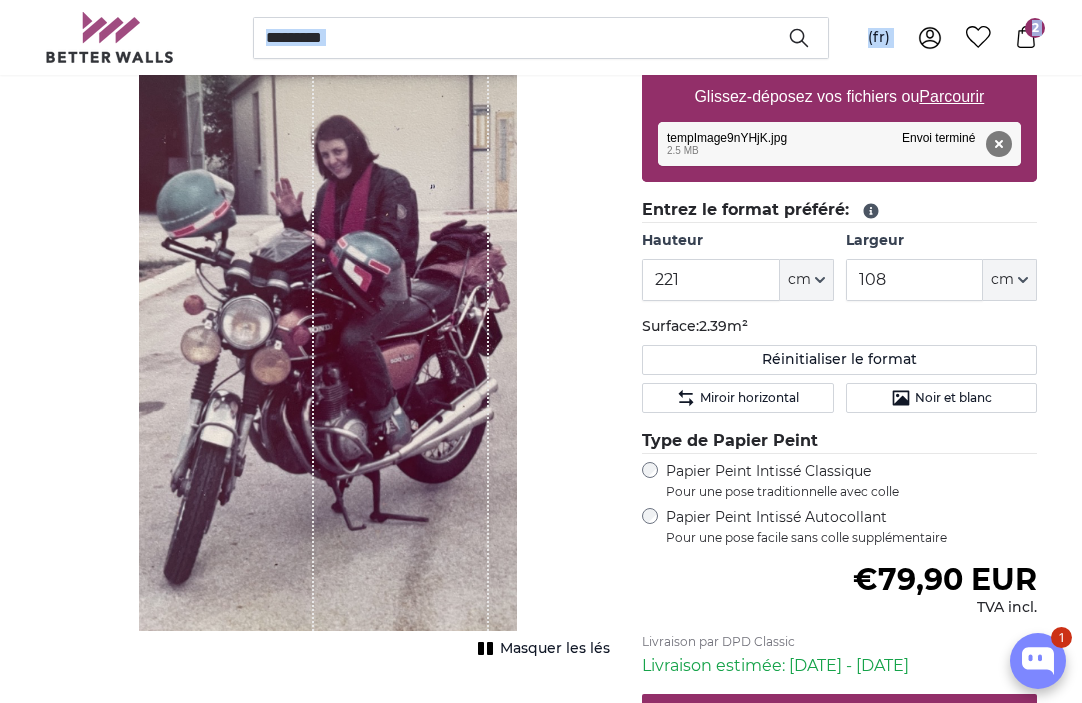 scroll, scrollTop: 365, scrollLeft: 0, axis: vertical 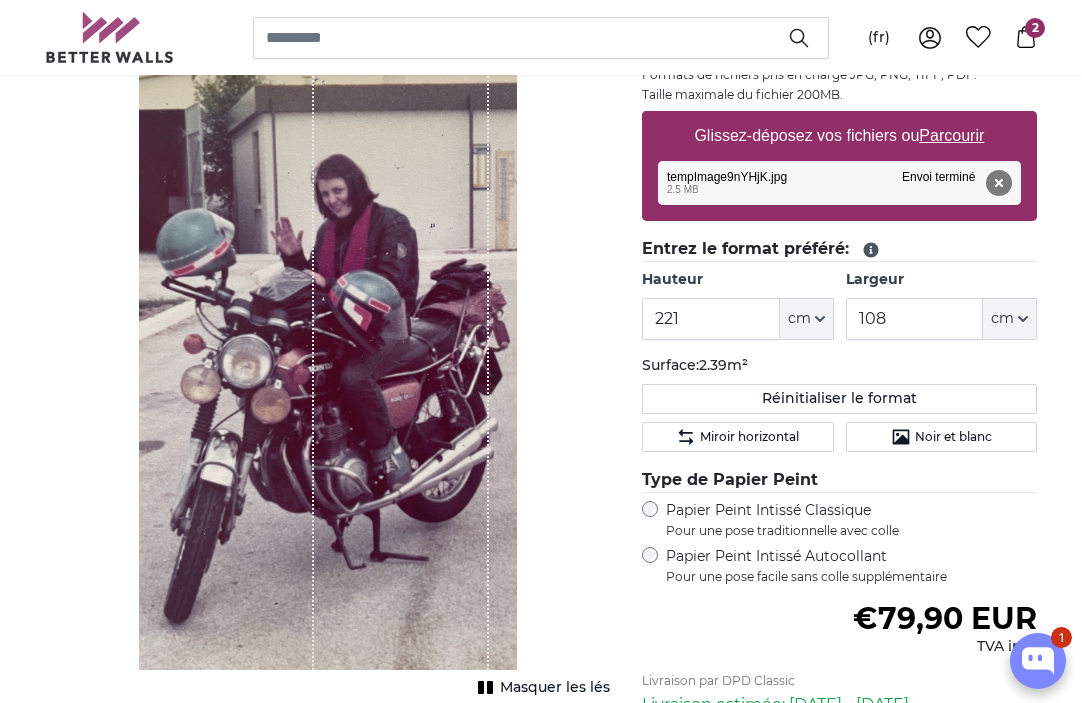 drag, startPoint x: 426, startPoint y: 428, endPoint x: 438, endPoint y: 429, distance: 12.0415945 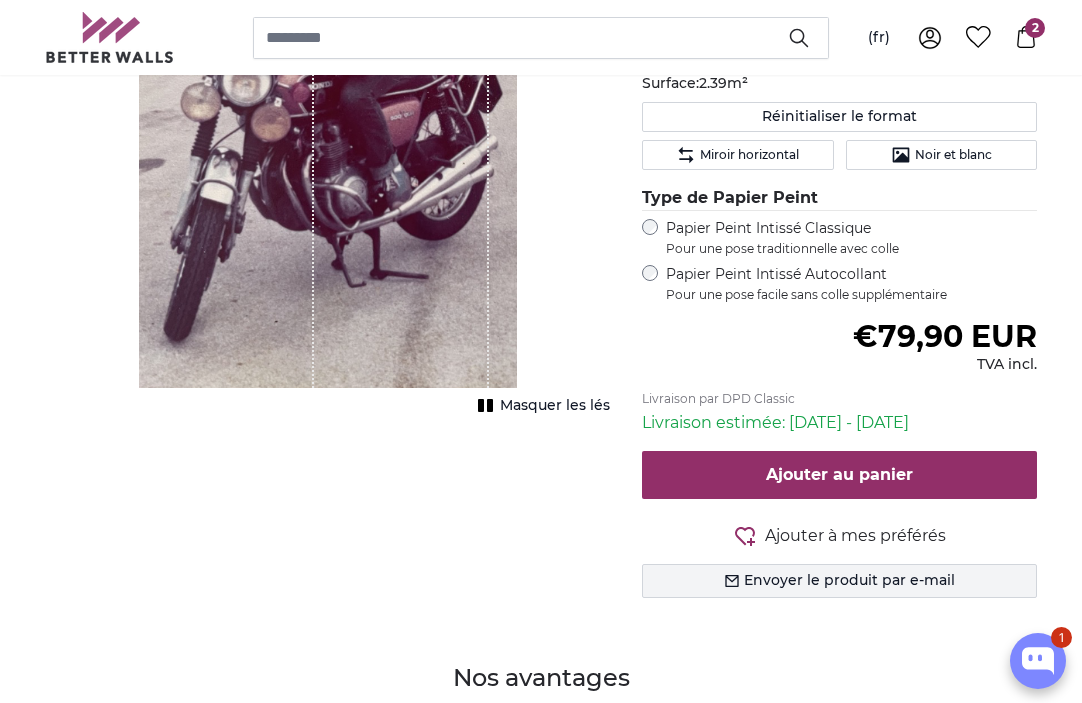 scroll, scrollTop: 663, scrollLeft: 0, axis: vertical 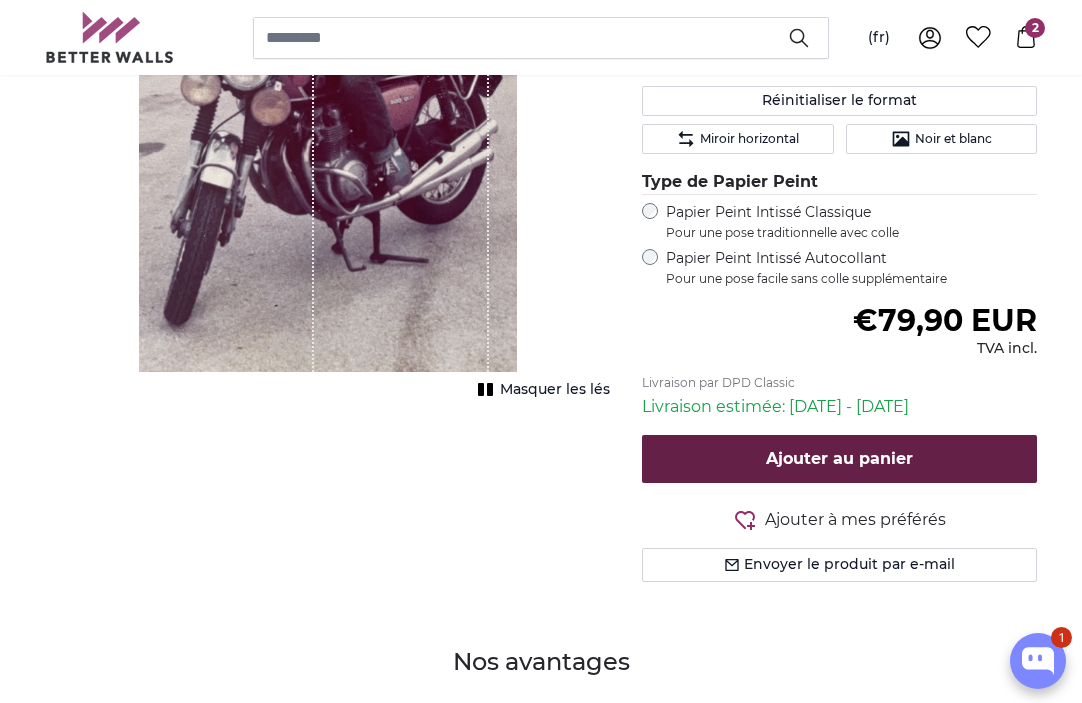 click on "Ajouter au panier" at bounding box center (839, 458) 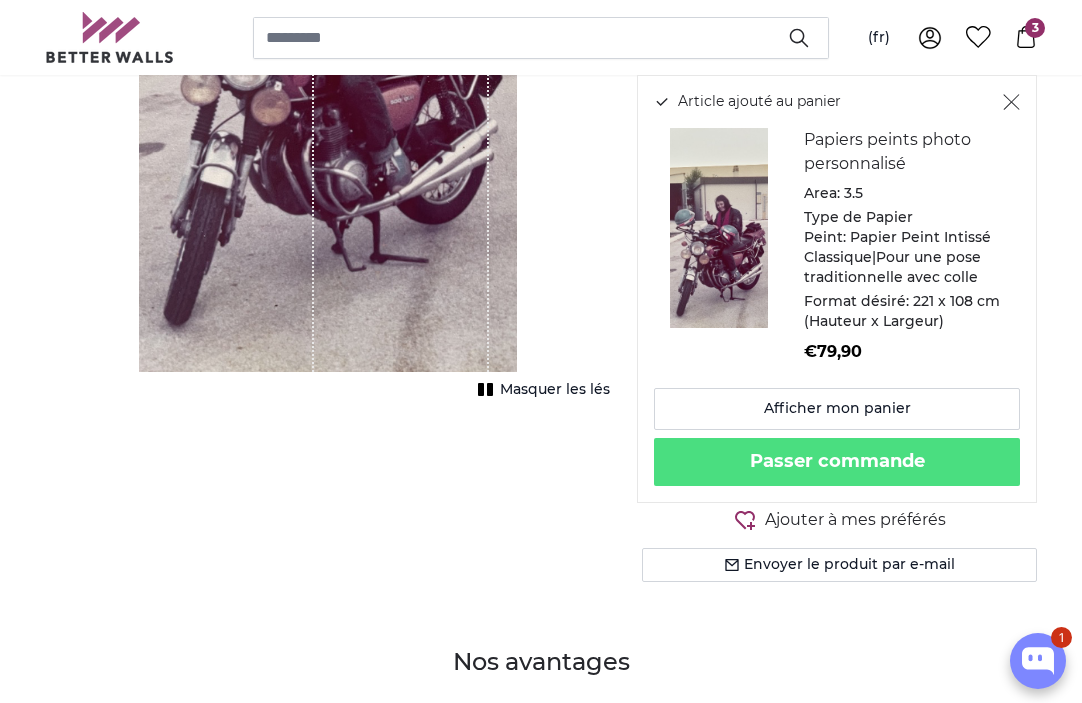 click on "3" at bounding box center [1035, 28] 